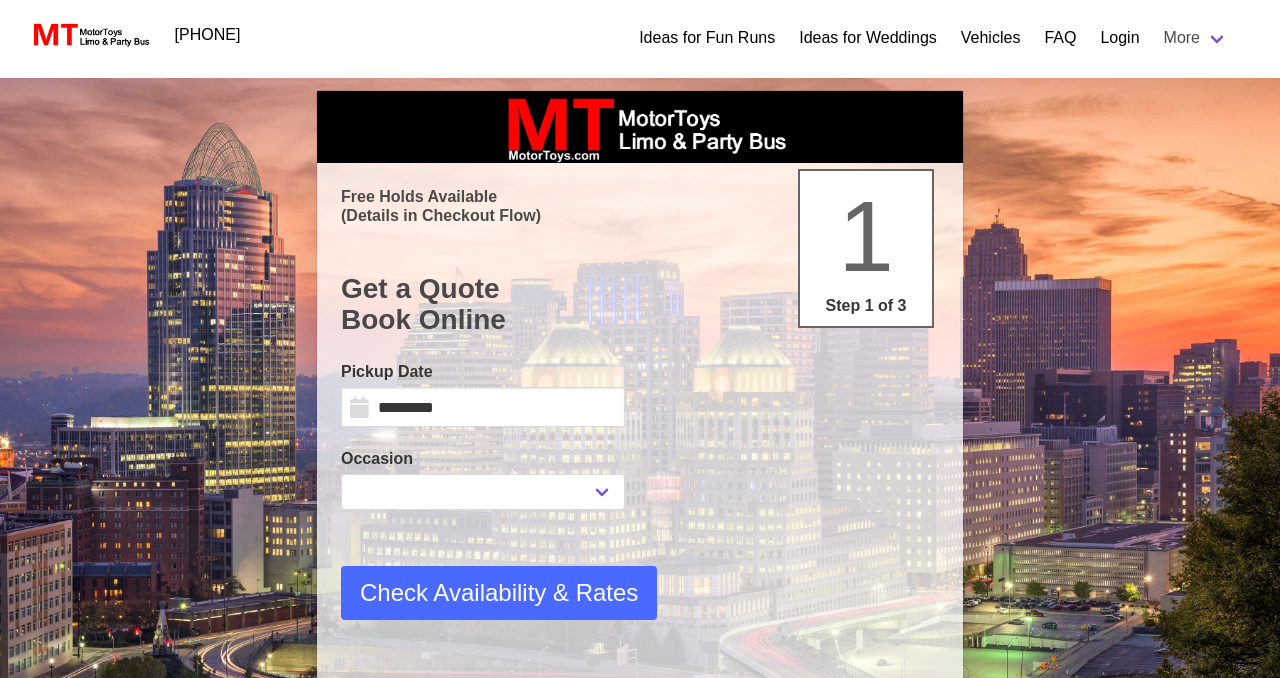scroll, scrollTop: 0, scrollLeft: 0, axis: both 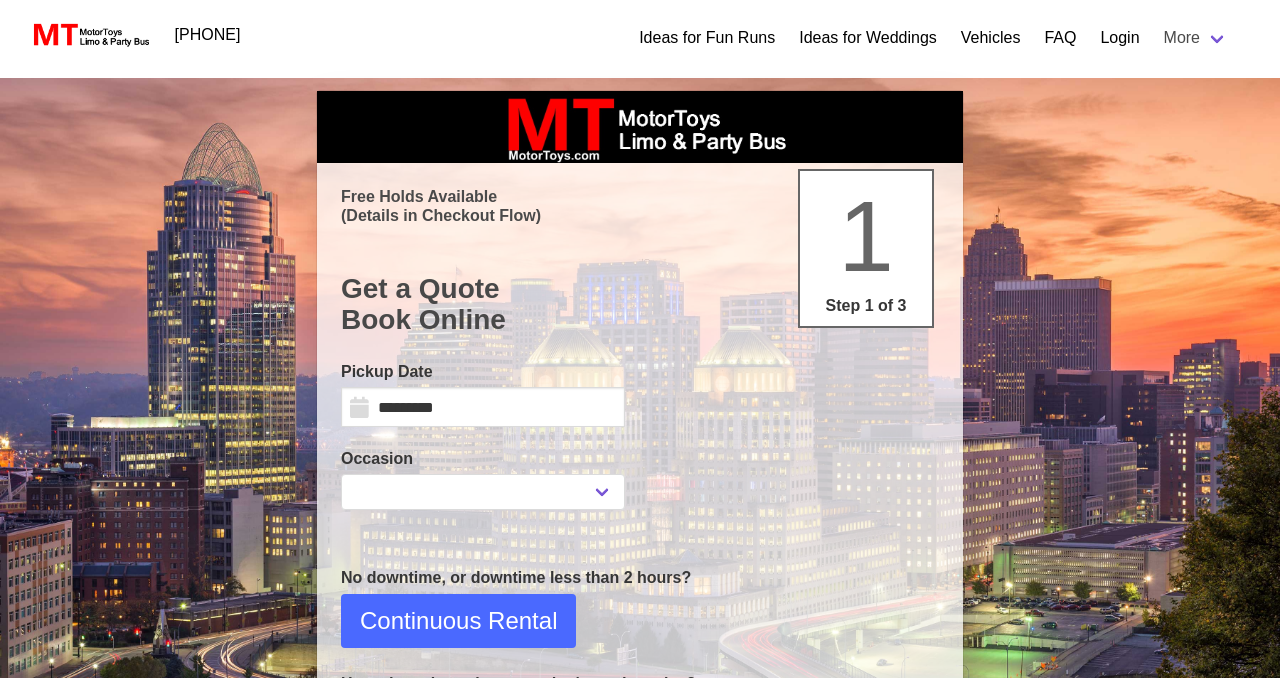 select 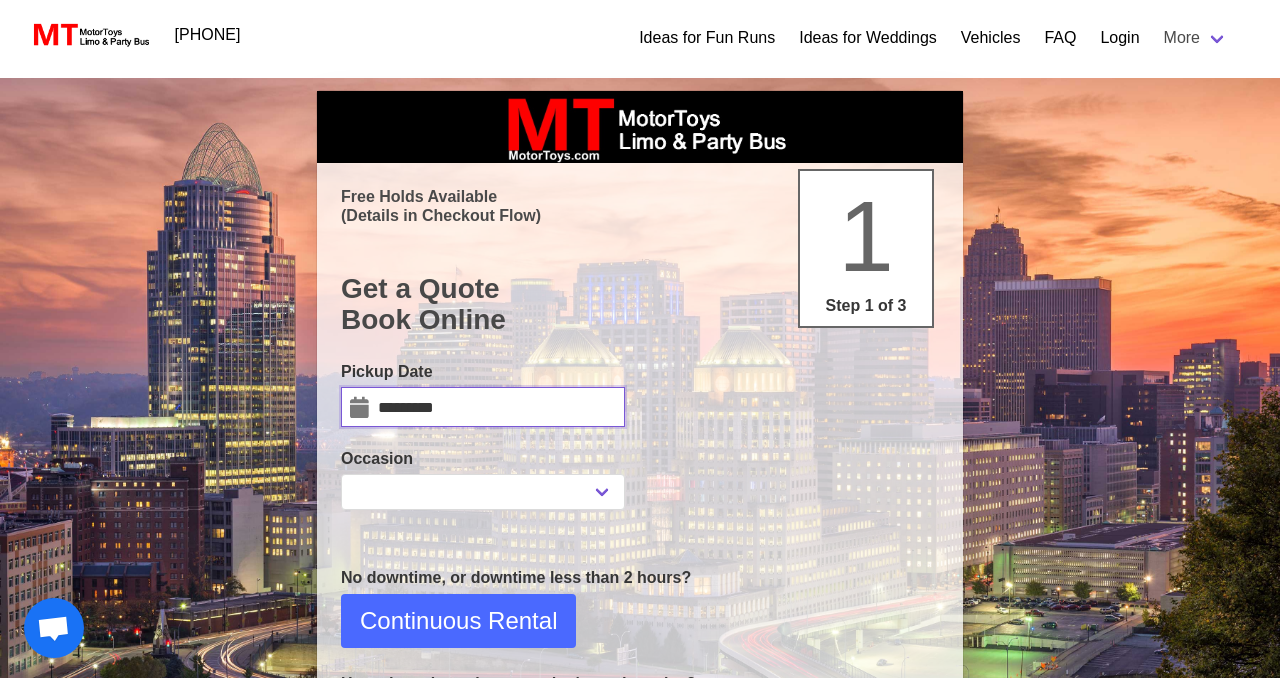 click on "*********" at bounding box center (483, 407) 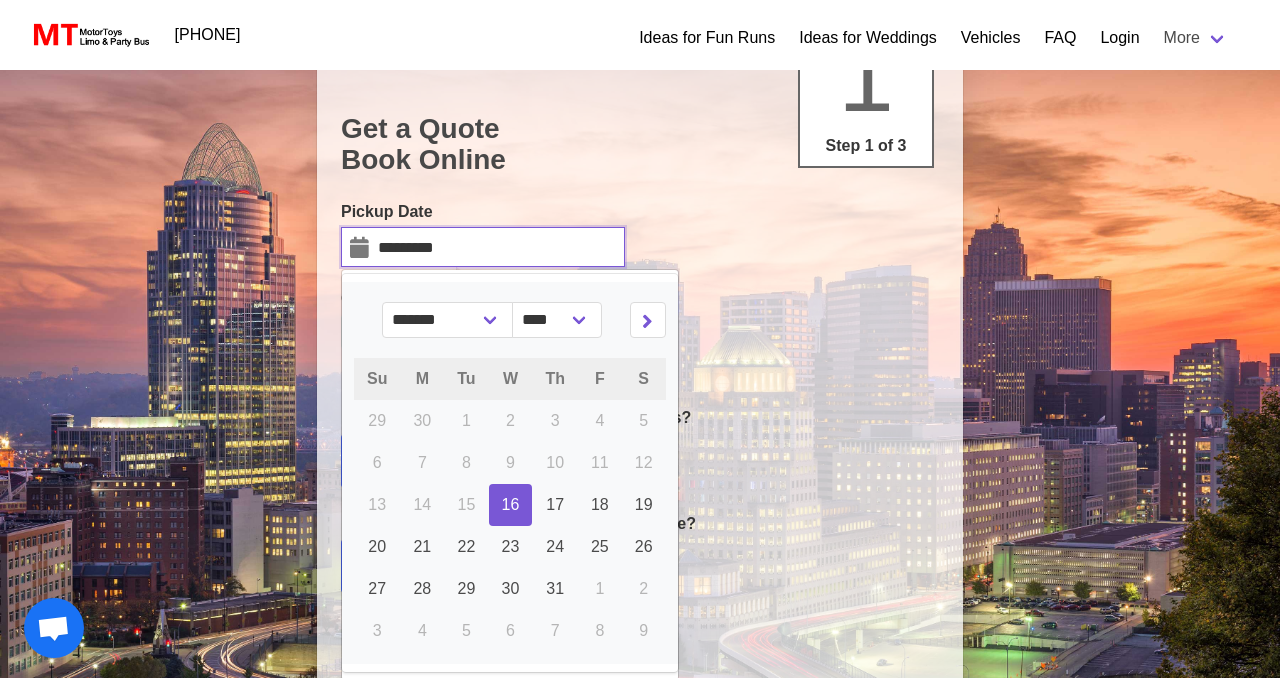 scroll, scrollTop: 349, scrollLeft: 0, axis: vertical 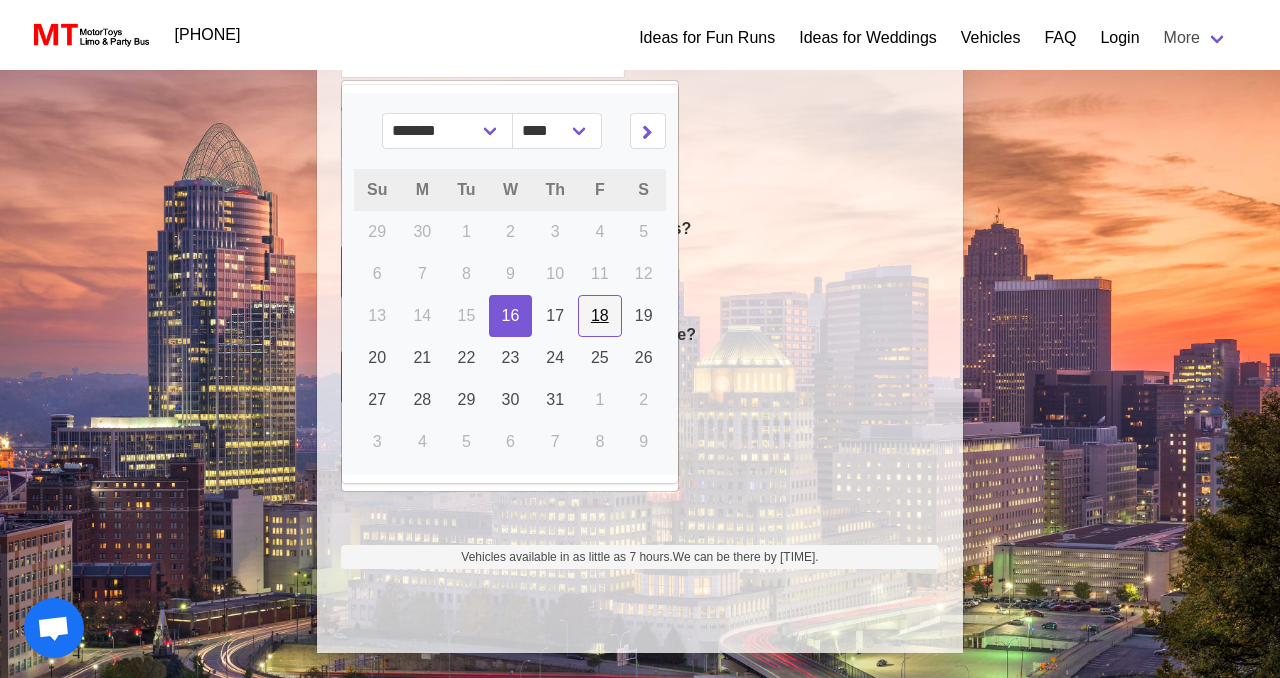 click on "18" at bounding box center [600, 315] 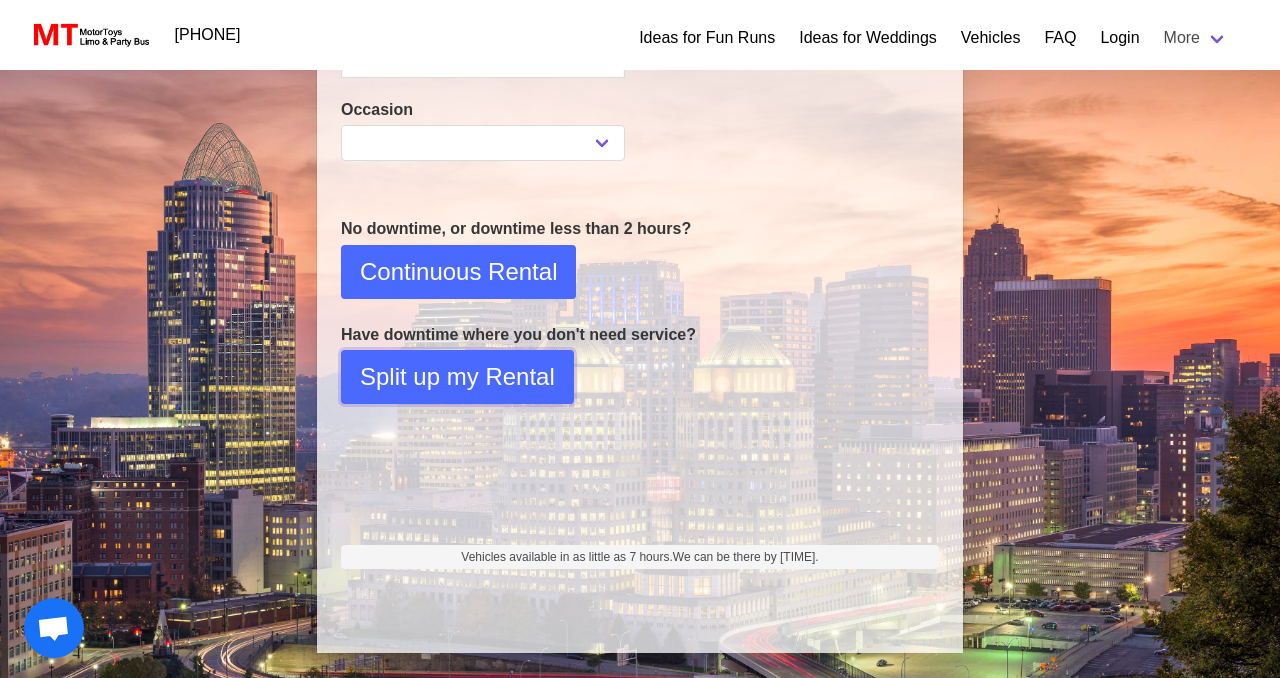 click on "Split up my Rental" at bounding box center [457, 377] 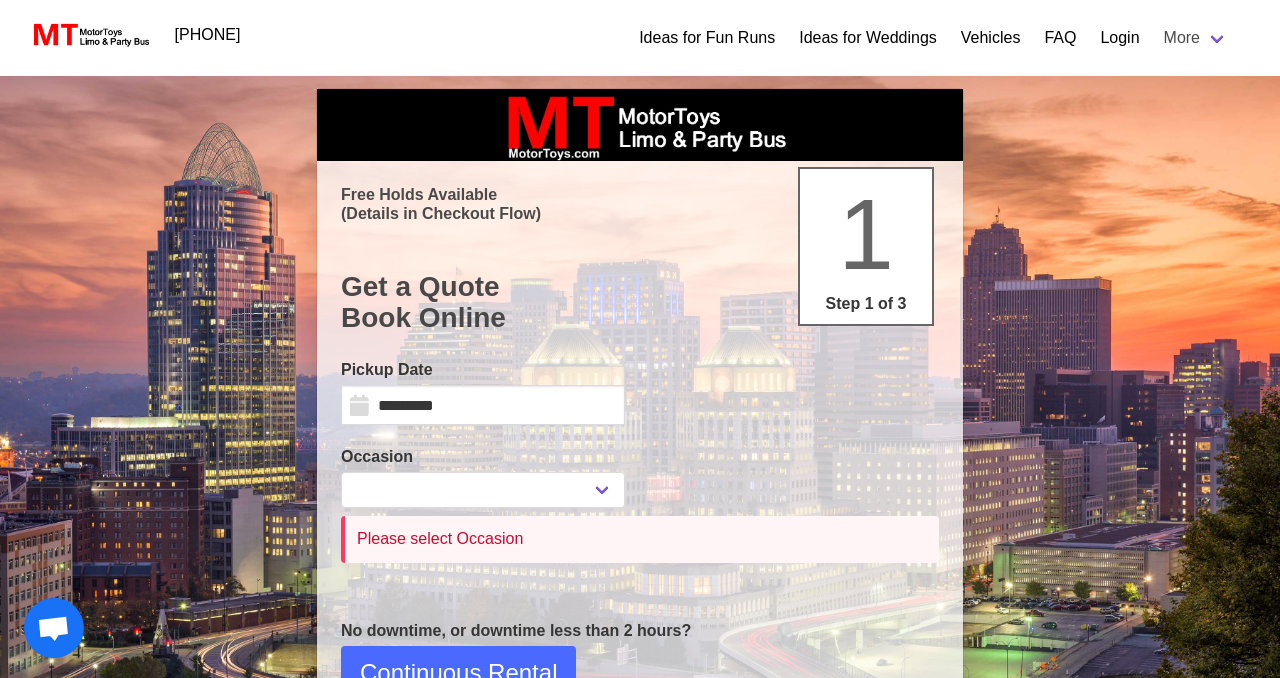 scroll, scrollTop: 0, scrollLeft: 0, axis: both 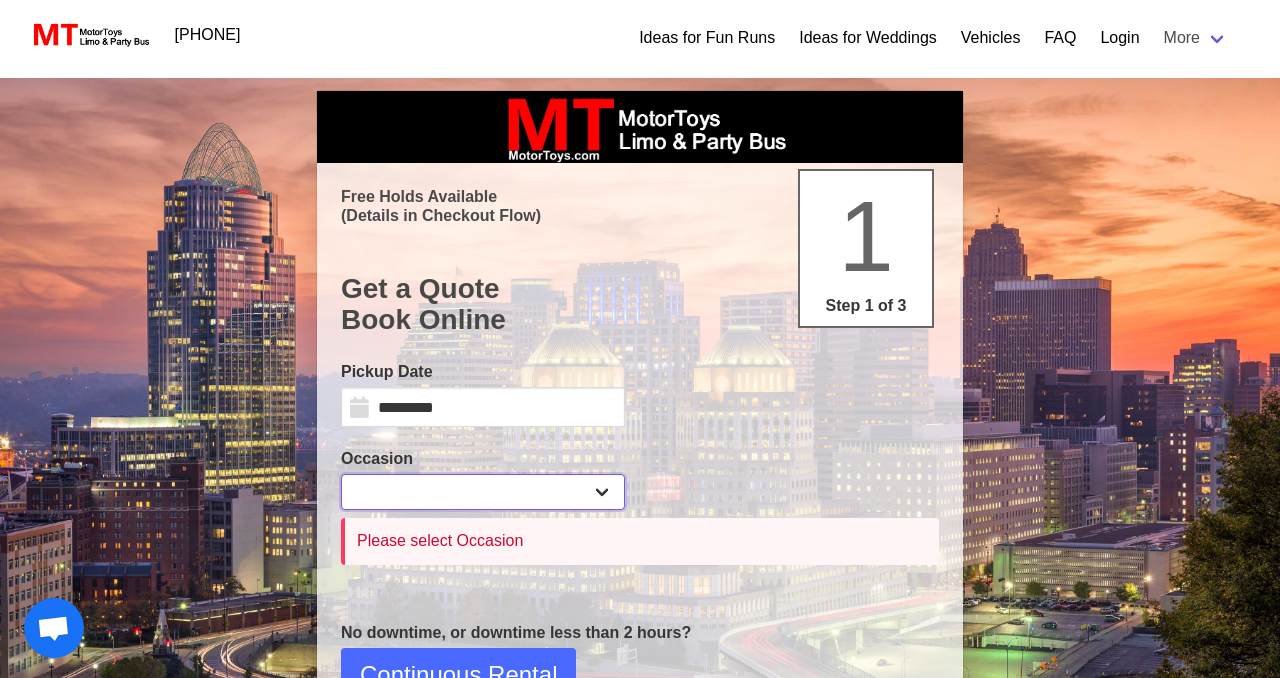 click on "**********" at bounding box center (483, 492) 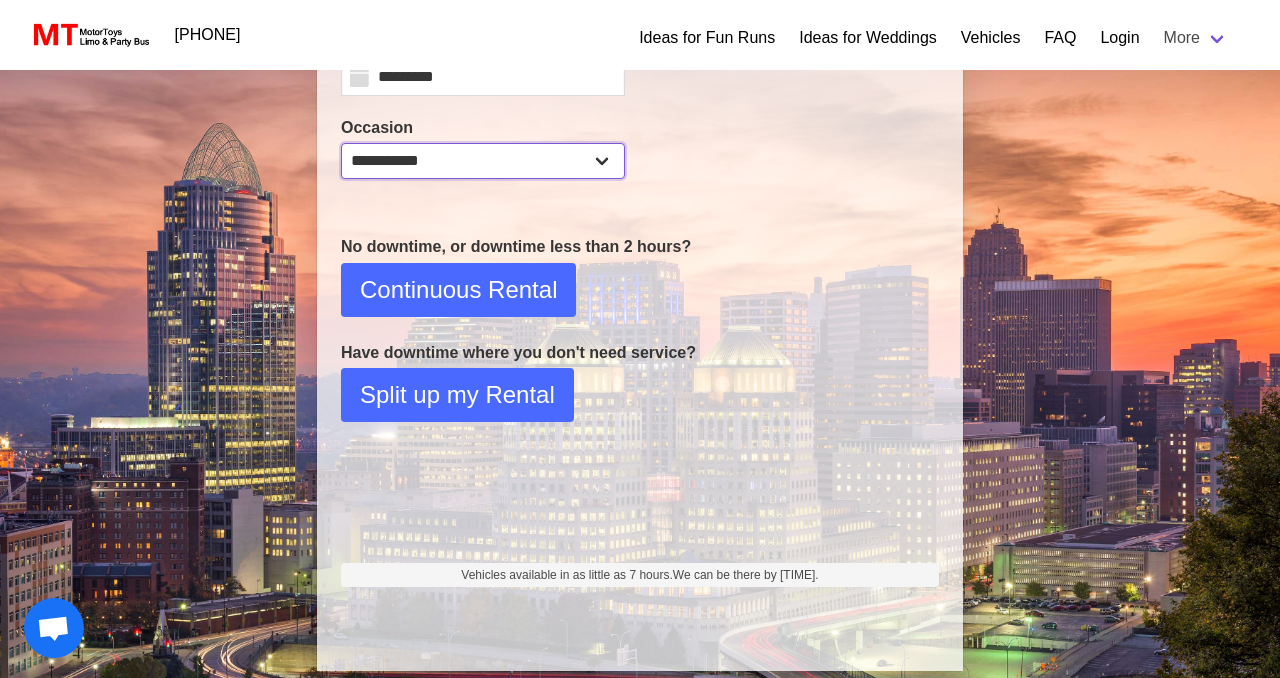 scroll, scrollTop: 349, scrollLeft: 0, axis: vertical 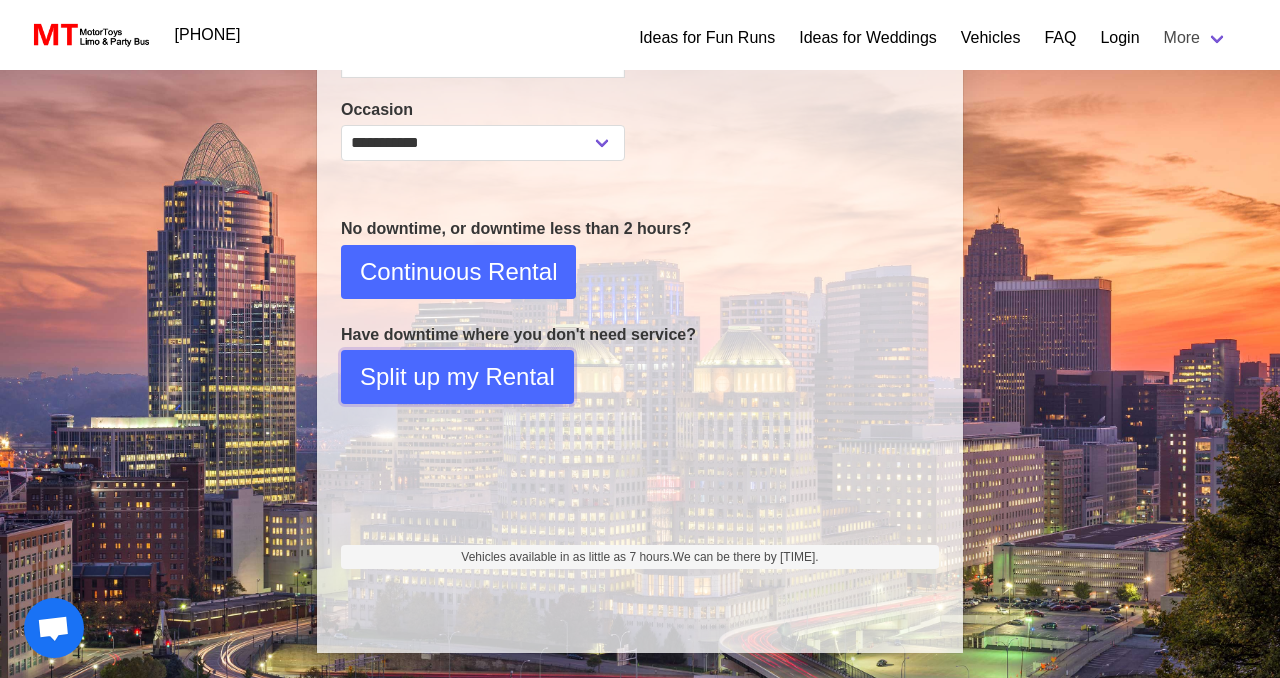 click on "Split up my Rental" at bounding box center (457, 377) 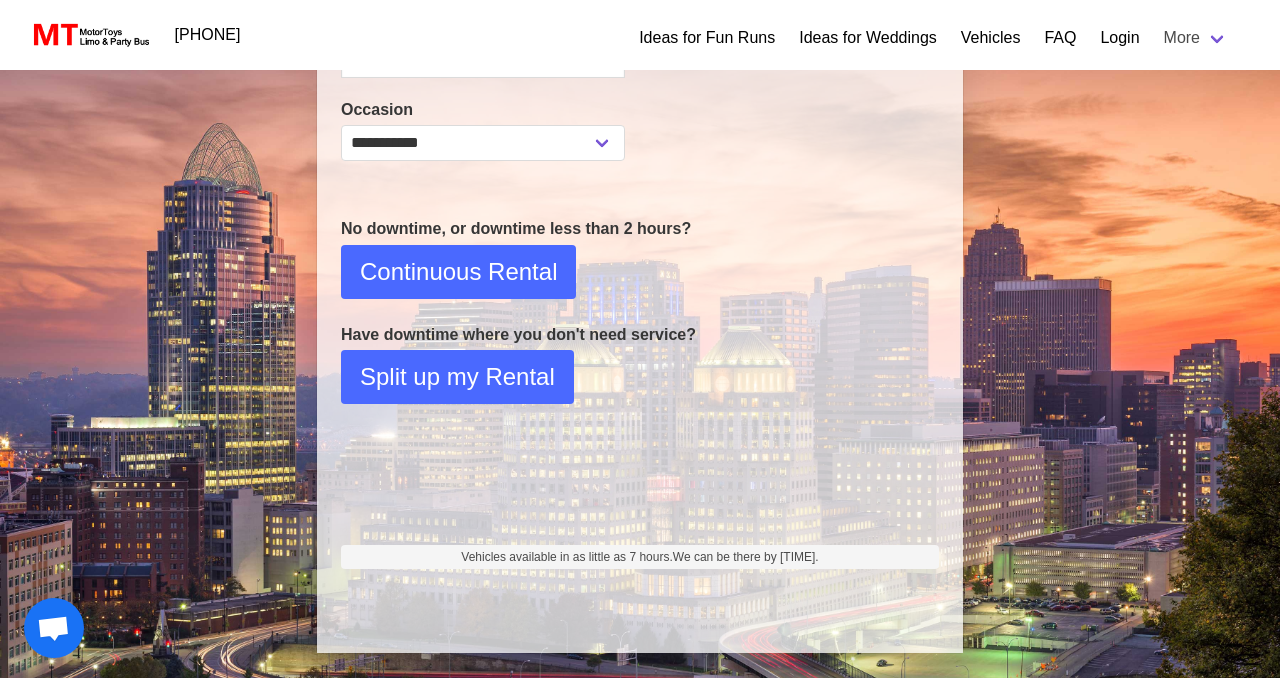 select on "*" 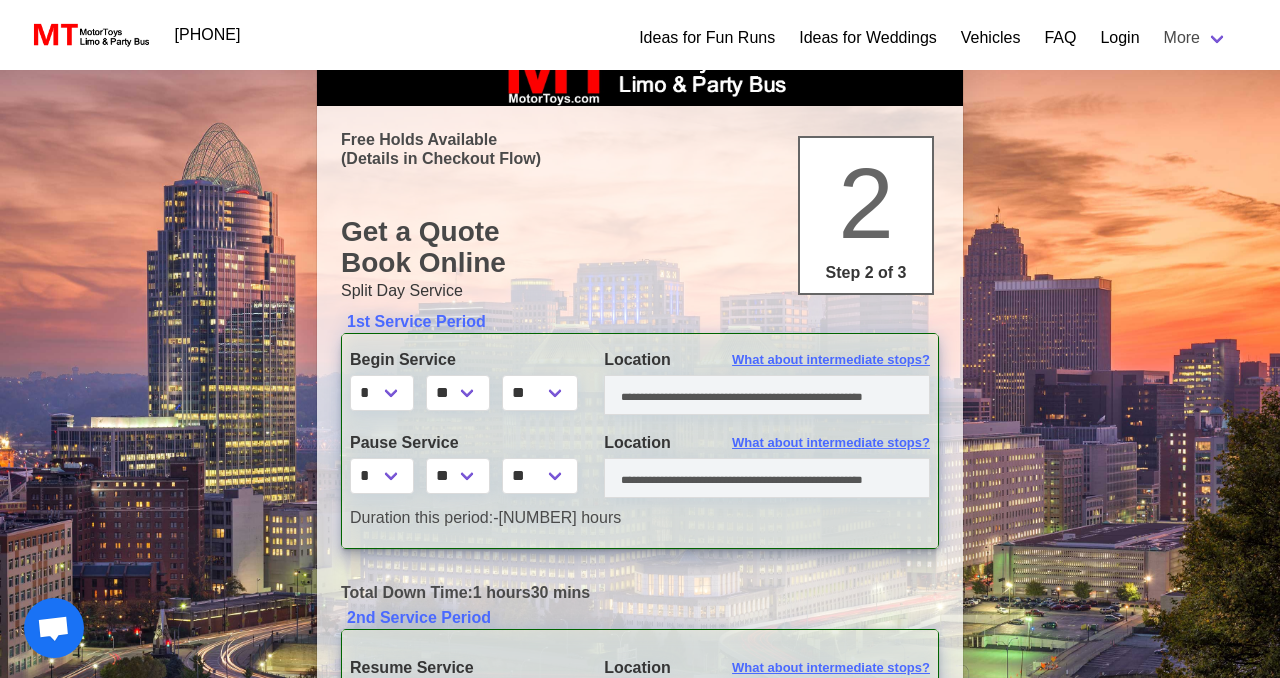 scroll, scrollTop: 0, scrollLeft: 0, axis: both 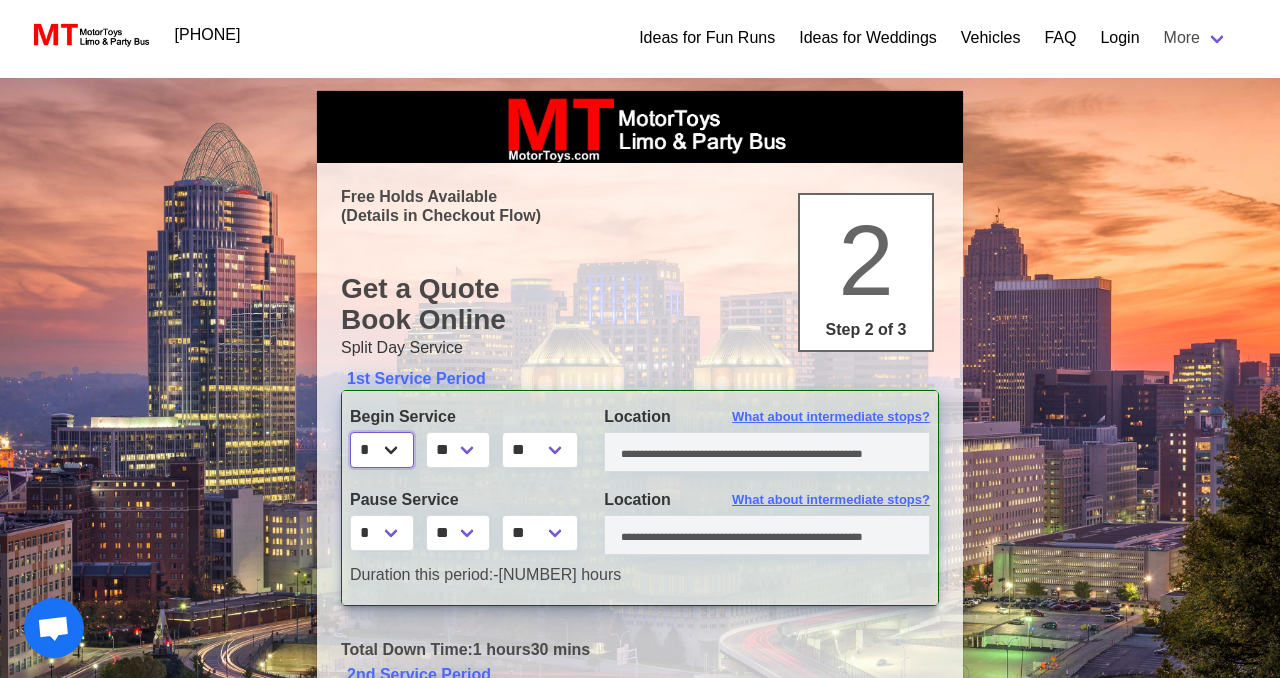 click on "* * * * * * * * * ** ** **" at bounding box center (382, 450) 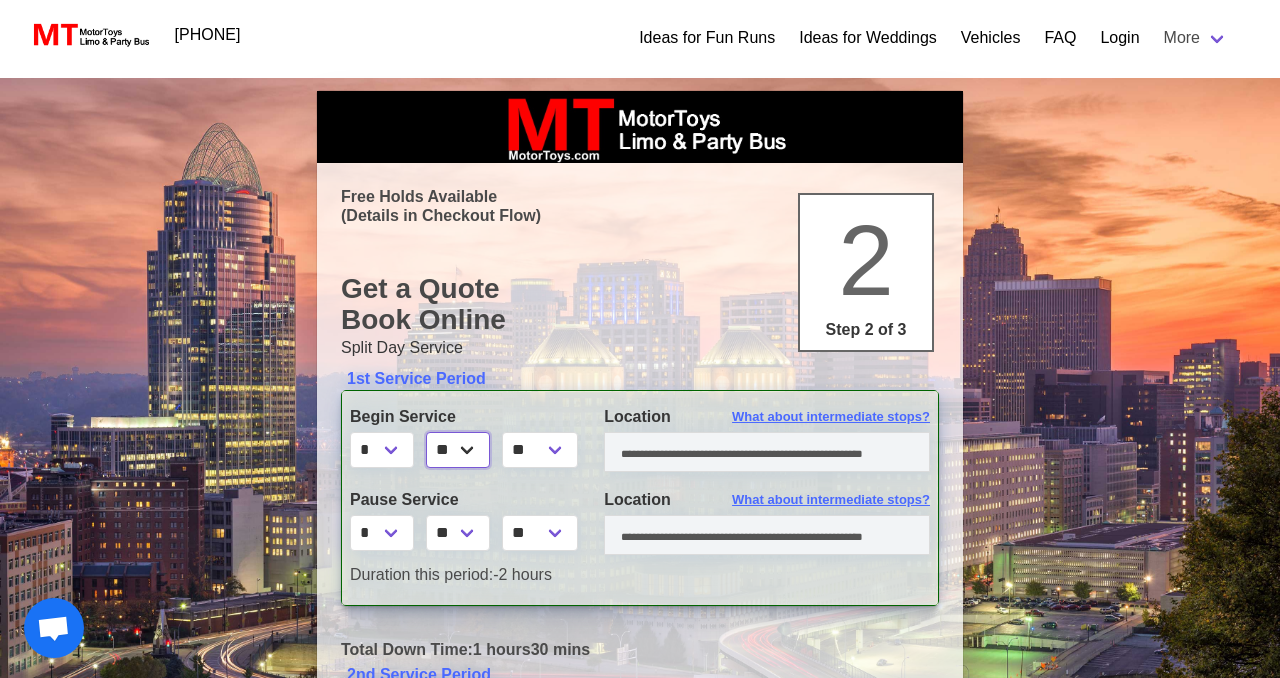click on "** ** ** **" at bounding box center [458, 450] 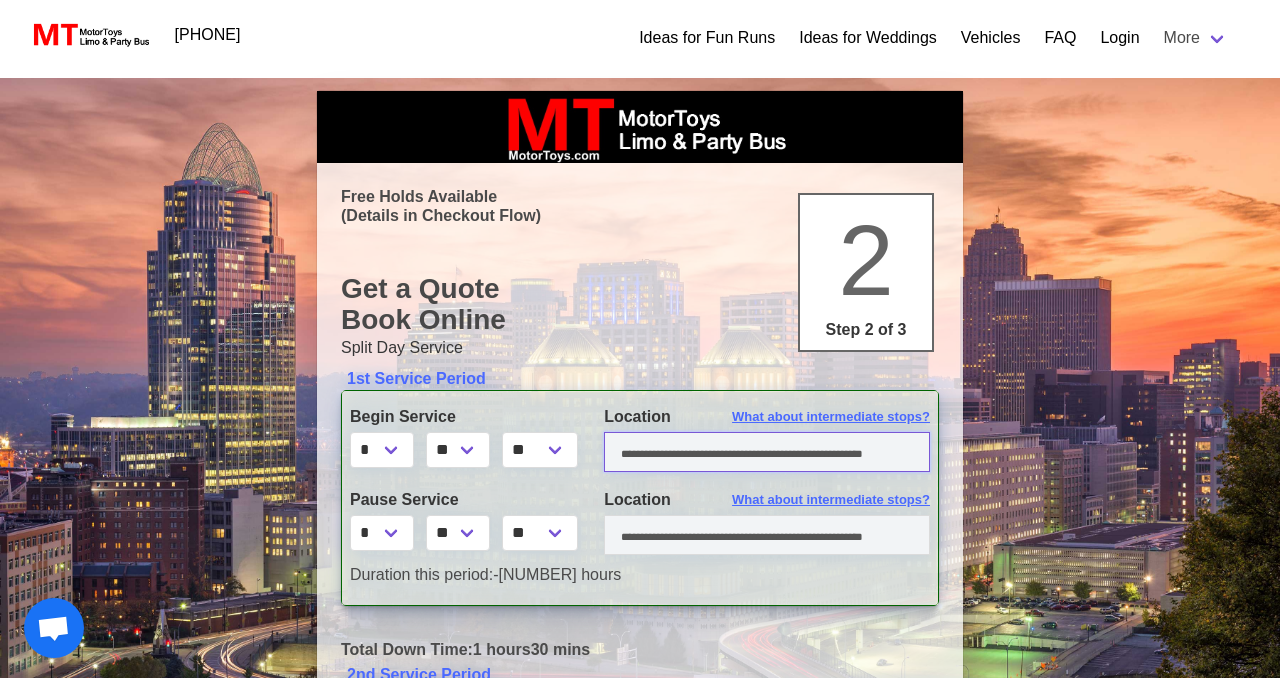 click at bounding box center [767, 452] 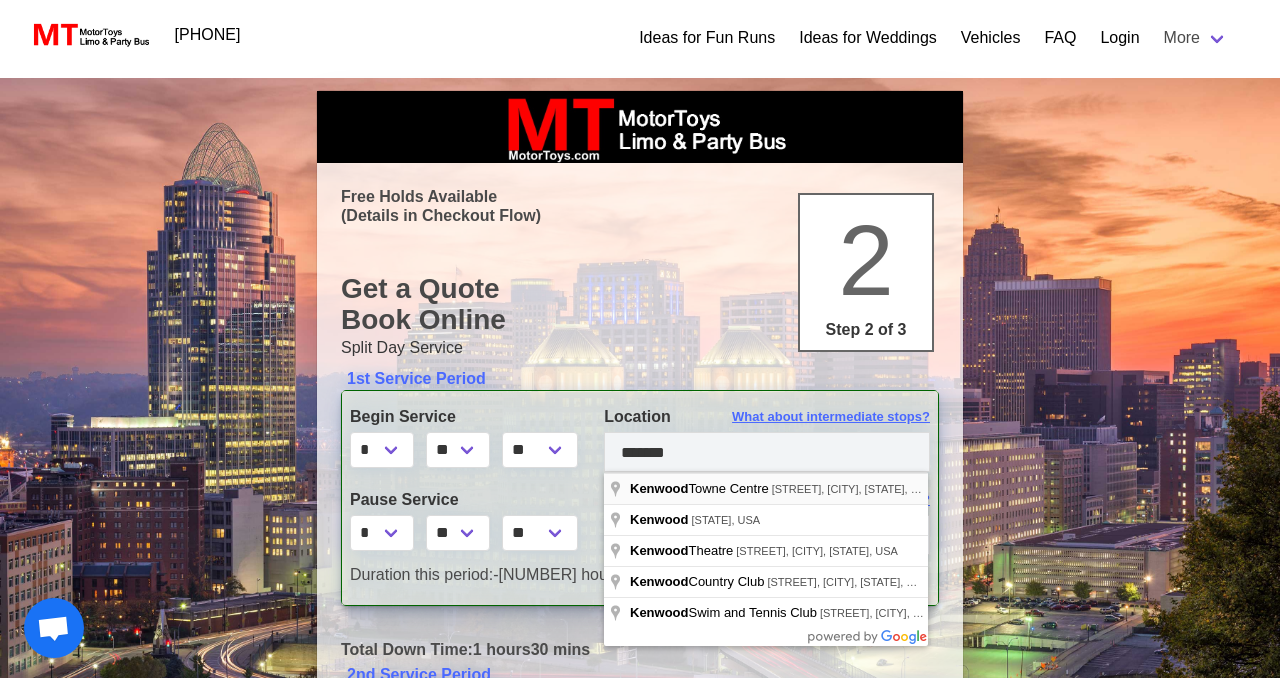 type on "**********" 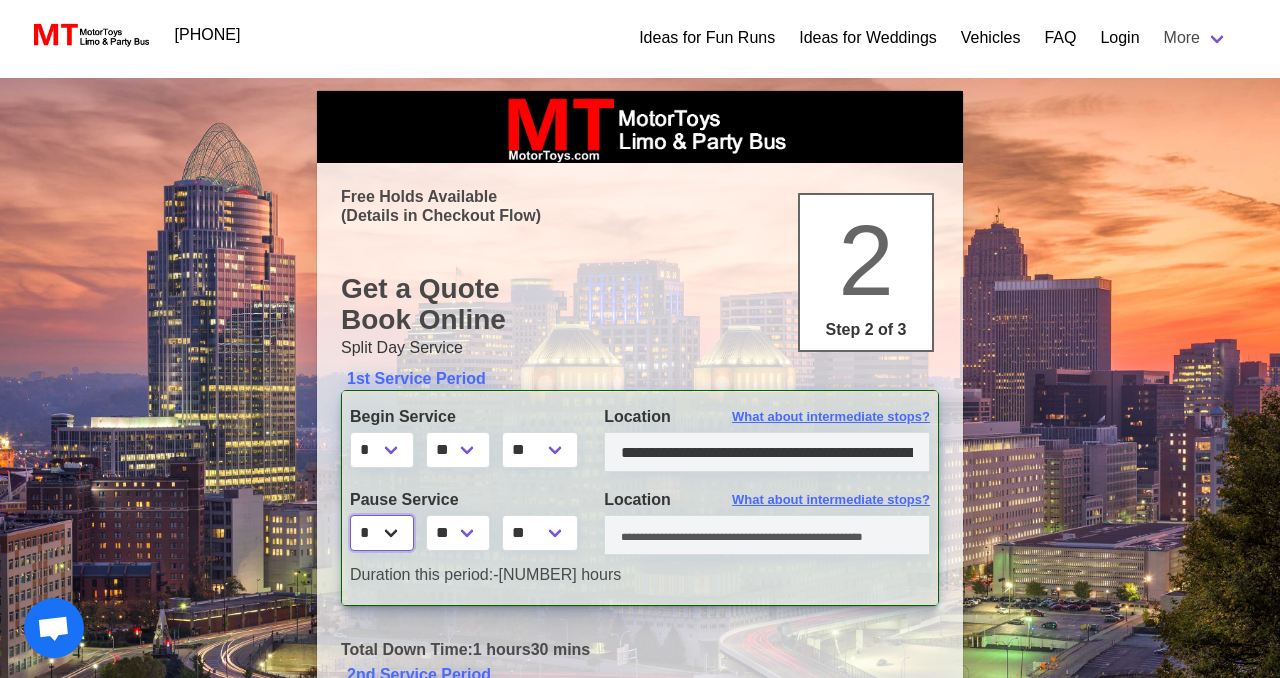 click on "* * * * * * * * * ** ** **" at bounding box center [382, 533] 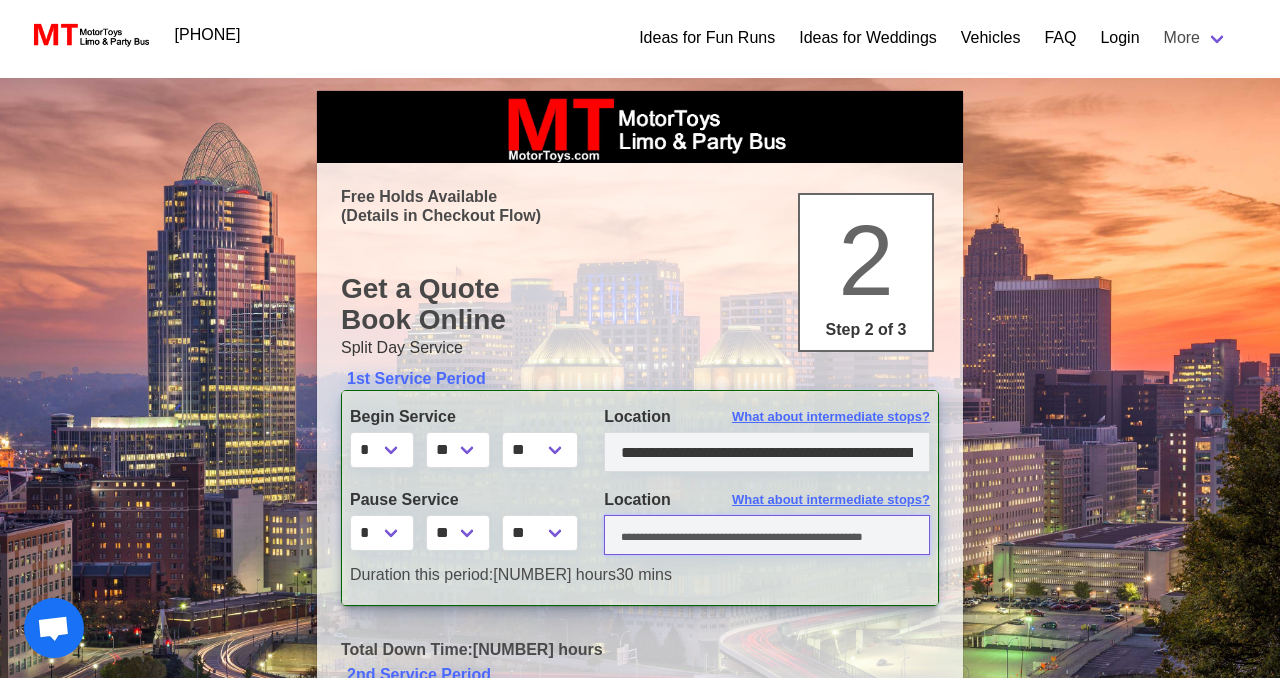 click at bounding box center [767, 535] 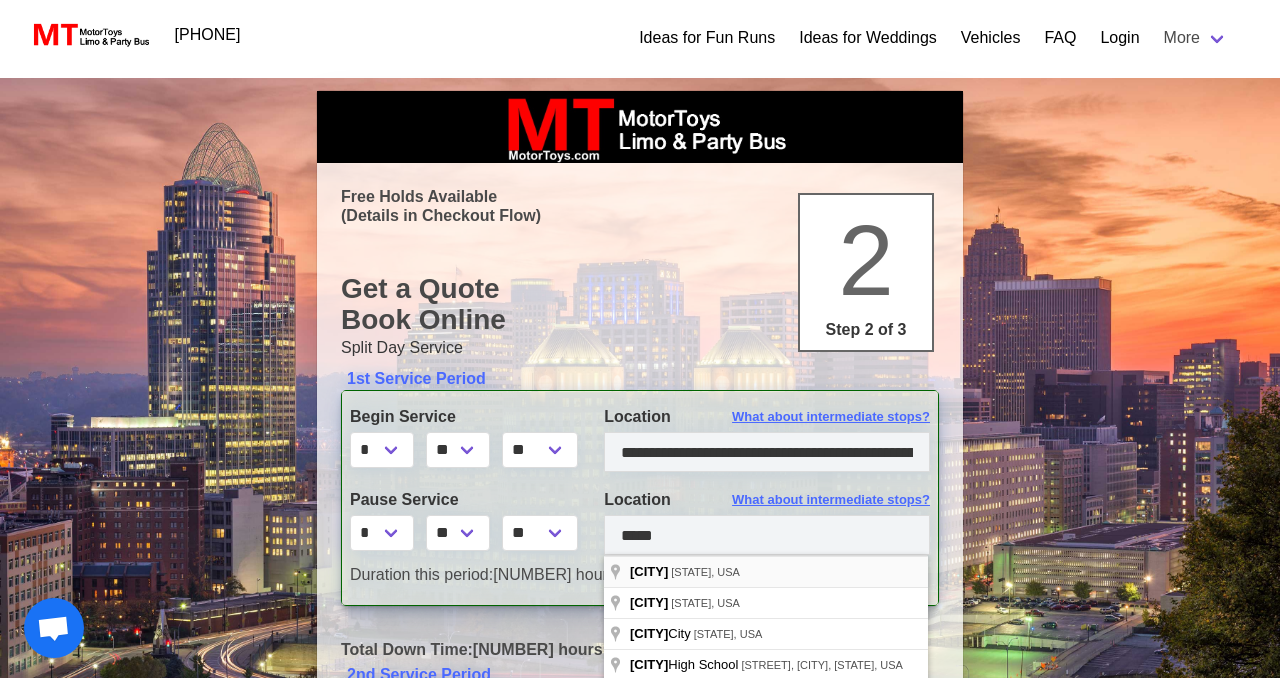 type on "**********" 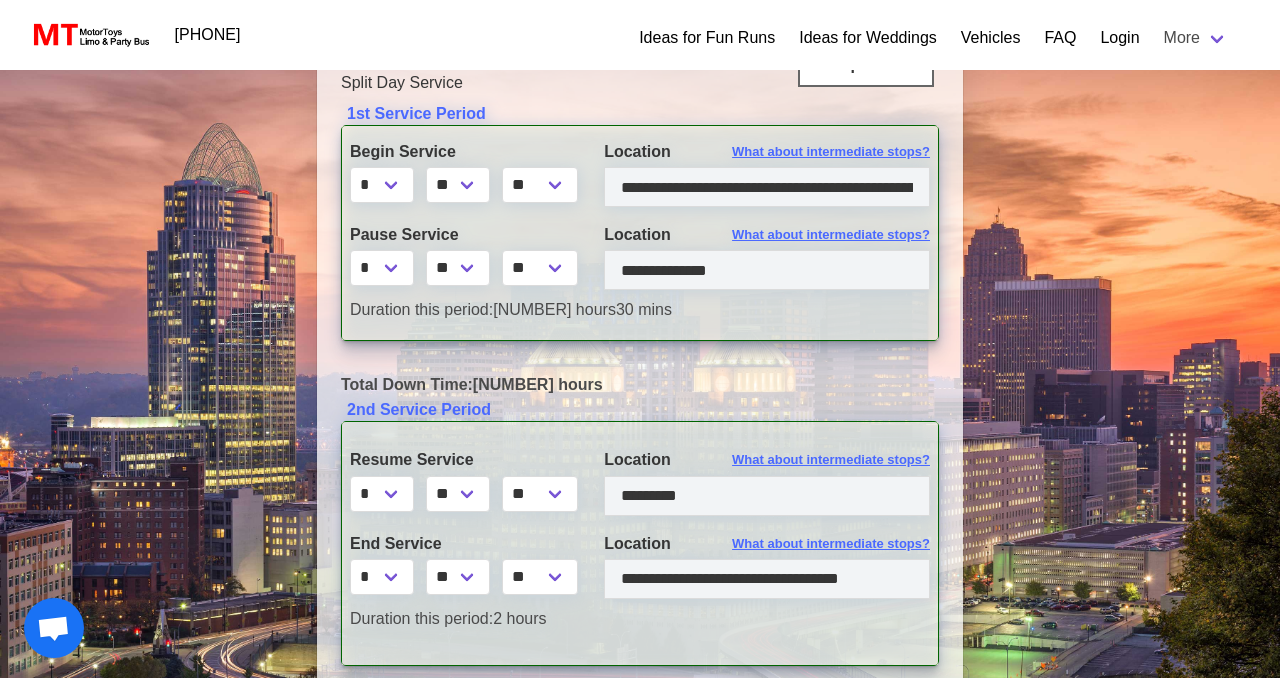 scroll, scrollTop: 268, scrollLeft: 0, axis: vertical 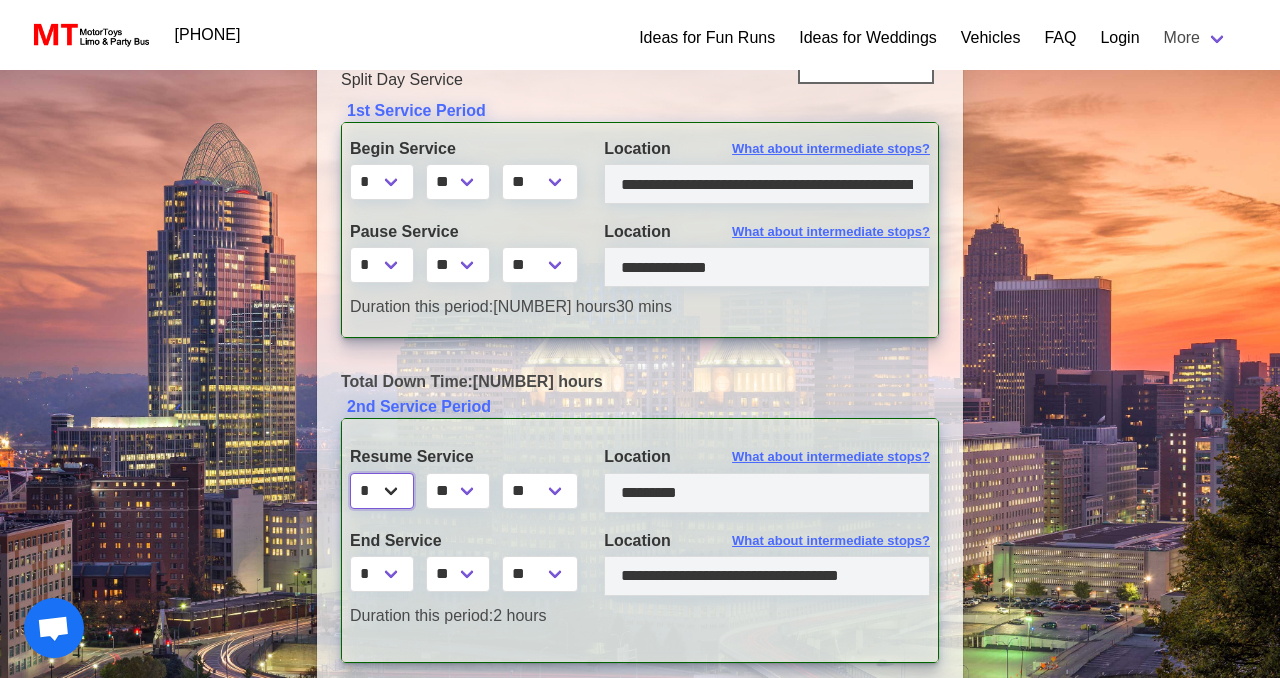 click on "* * * * * * * * * ** ** **" at bounding box center (382, 491) 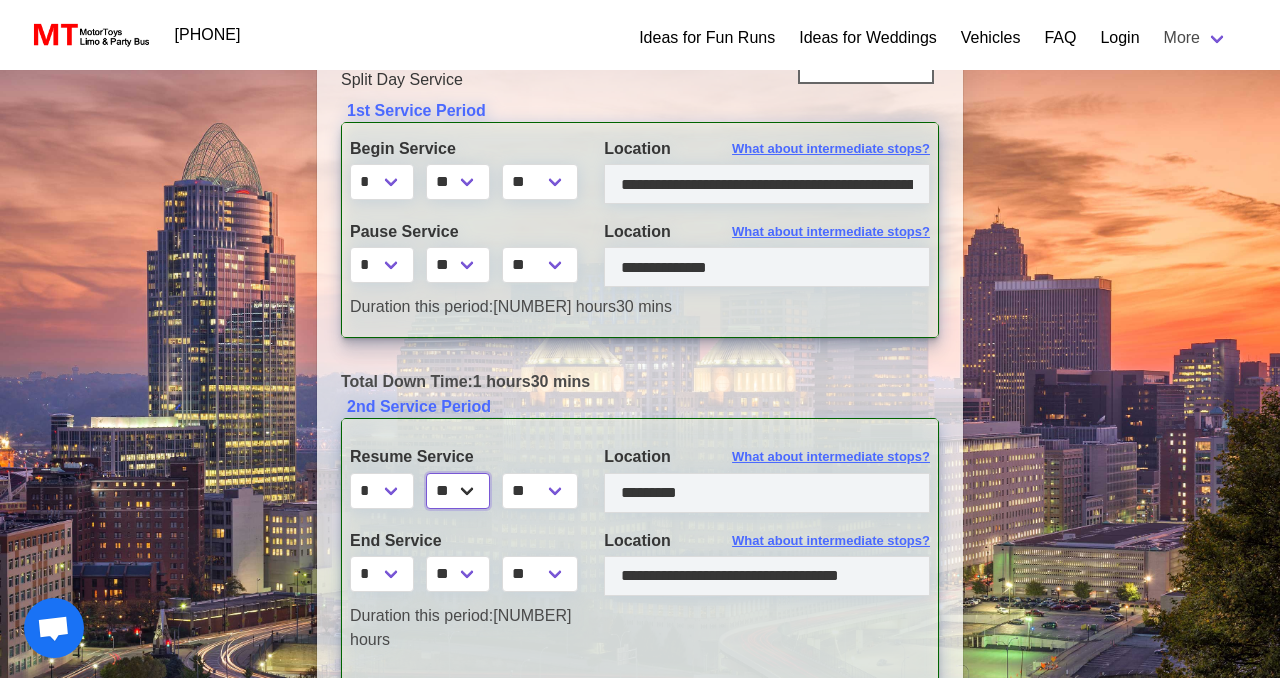 click on "** ** ** **" at bounding box center [458, 491] 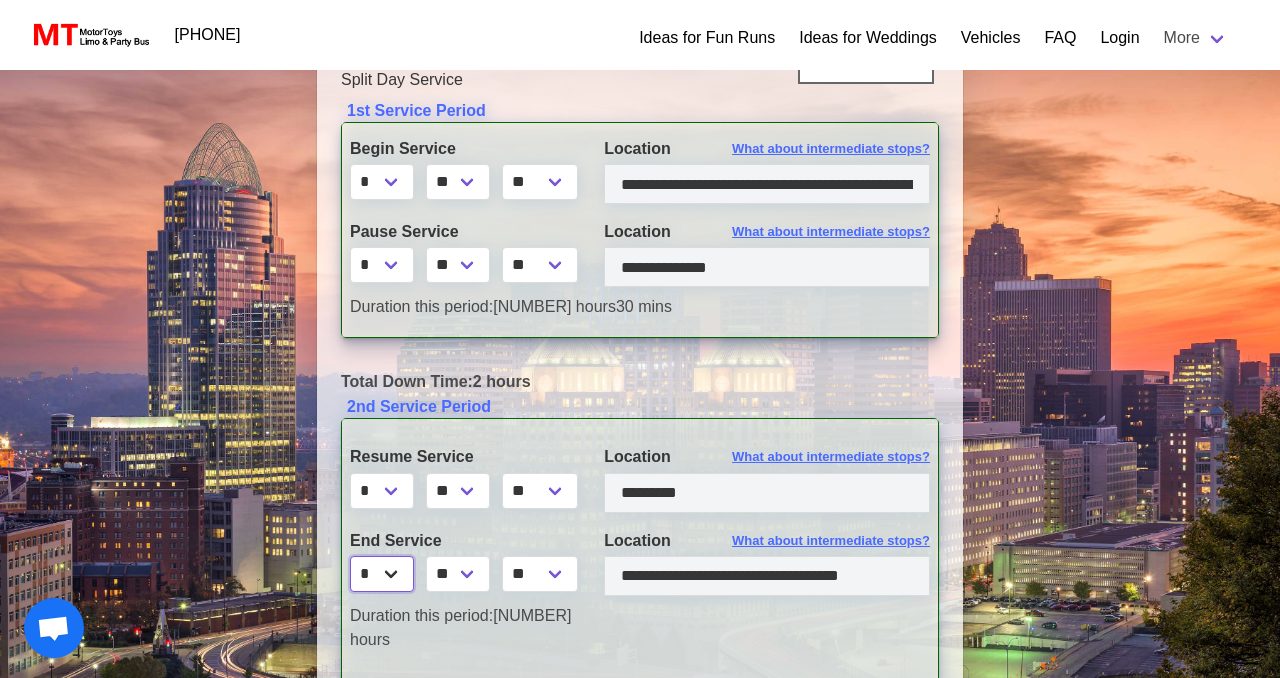 click on "* * * * * * * * * ** ** **" at bounding box center [382, 574] 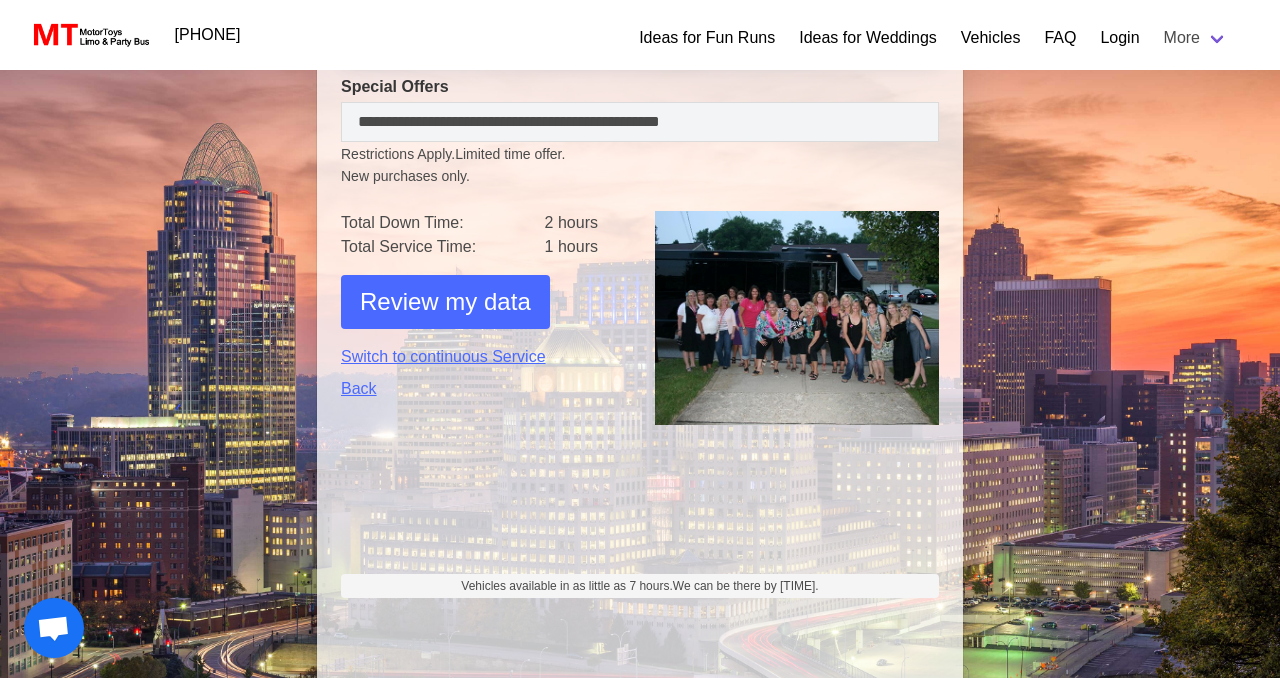 scroll, scrollTop: 934, scrollLeft: 0, axis: vertical 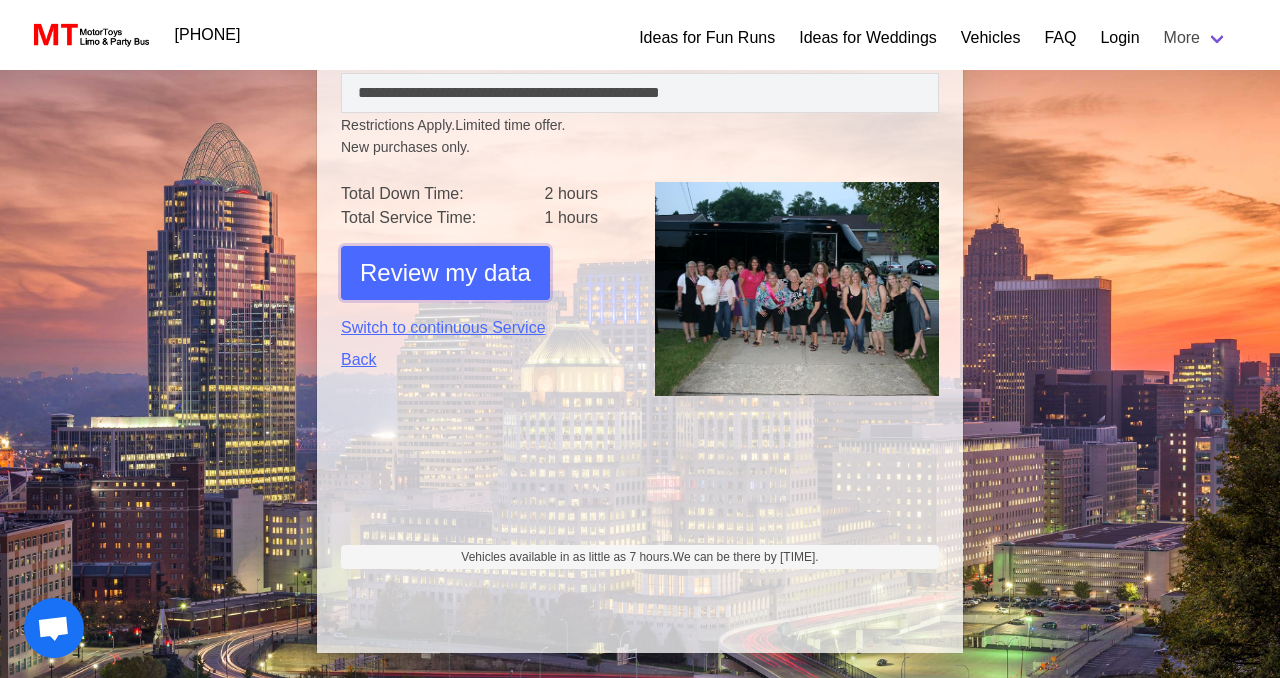click on "Review my data" at bounding box center [445, 273] 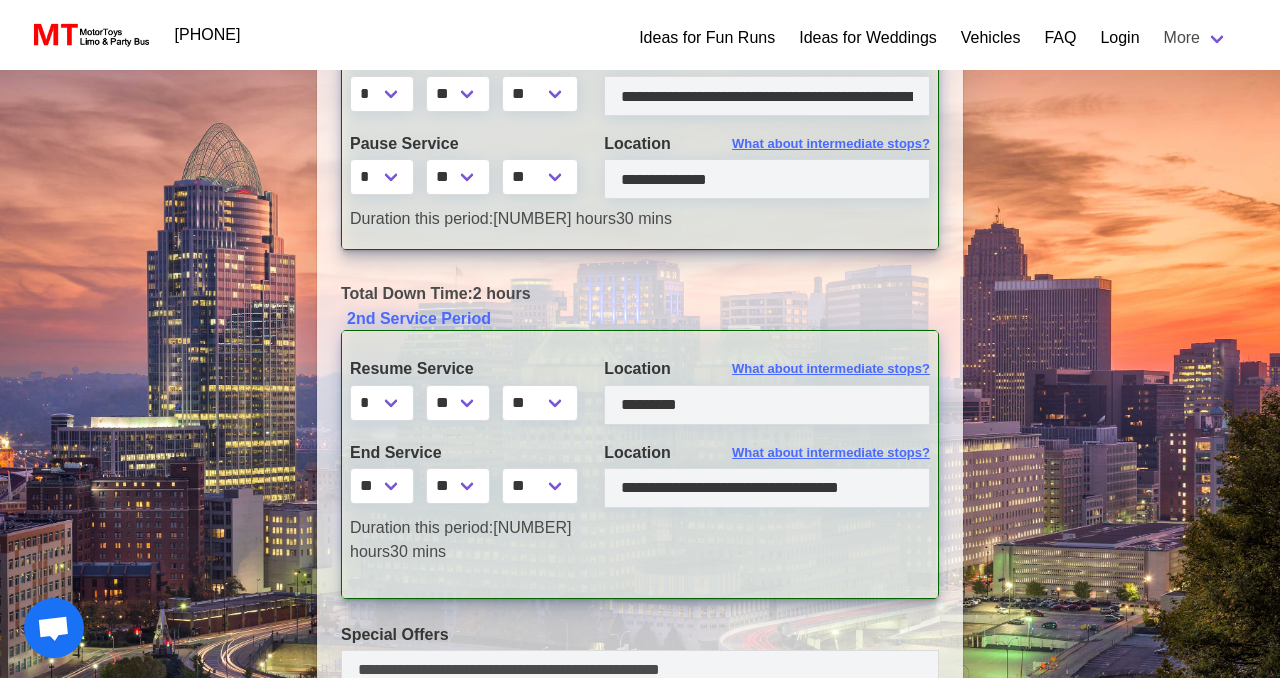 scroll, scrollTop: 0, scrollLeft: 0, axis: both 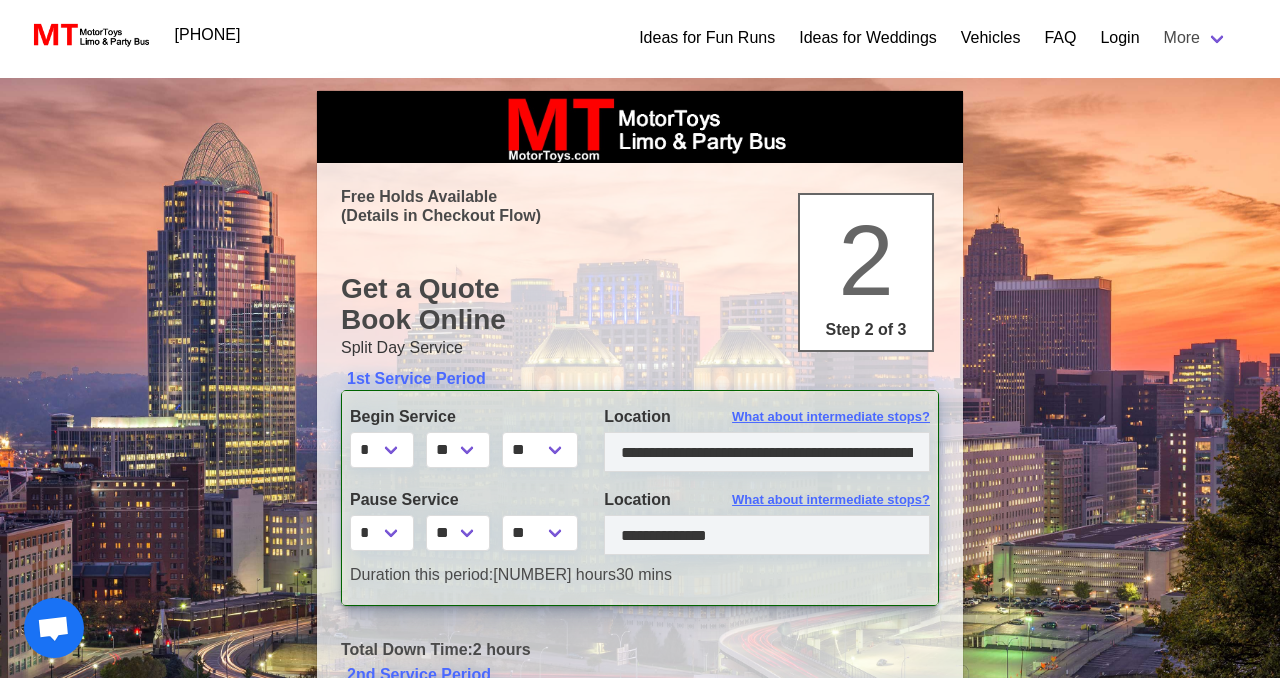click on "Search Criteria   1st time period   From:
FRI, [DATE] [TIME]
To:
FRI, [DATE] [TIME]
Duration:
[NUMBER] hours
[NUMBER] mins   First Pickup:
[NUMBER] [STREET], [CITY], [STATE]
Pause Location:
[CITY], [STATE]
2nd time period   From:
FRI, [DATE] [TIME]
To:
FRI, [DATE] [TIME]
Duration:
[NUMBER] hours
[NUMBER] mins   Resume Location:
[CITY], [STATE]
Last Drop:" at bounding box center [640, 875] 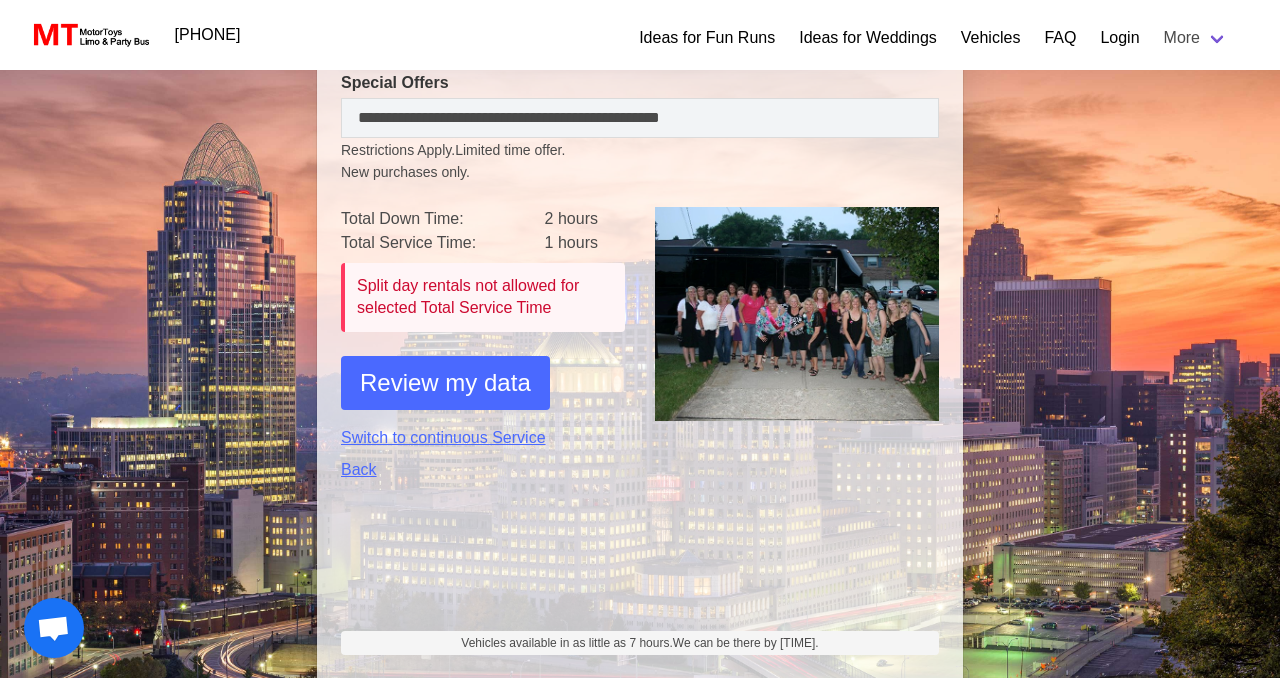 scroll, scrollTop: 994, scrollLeft: 0, axis: vertical 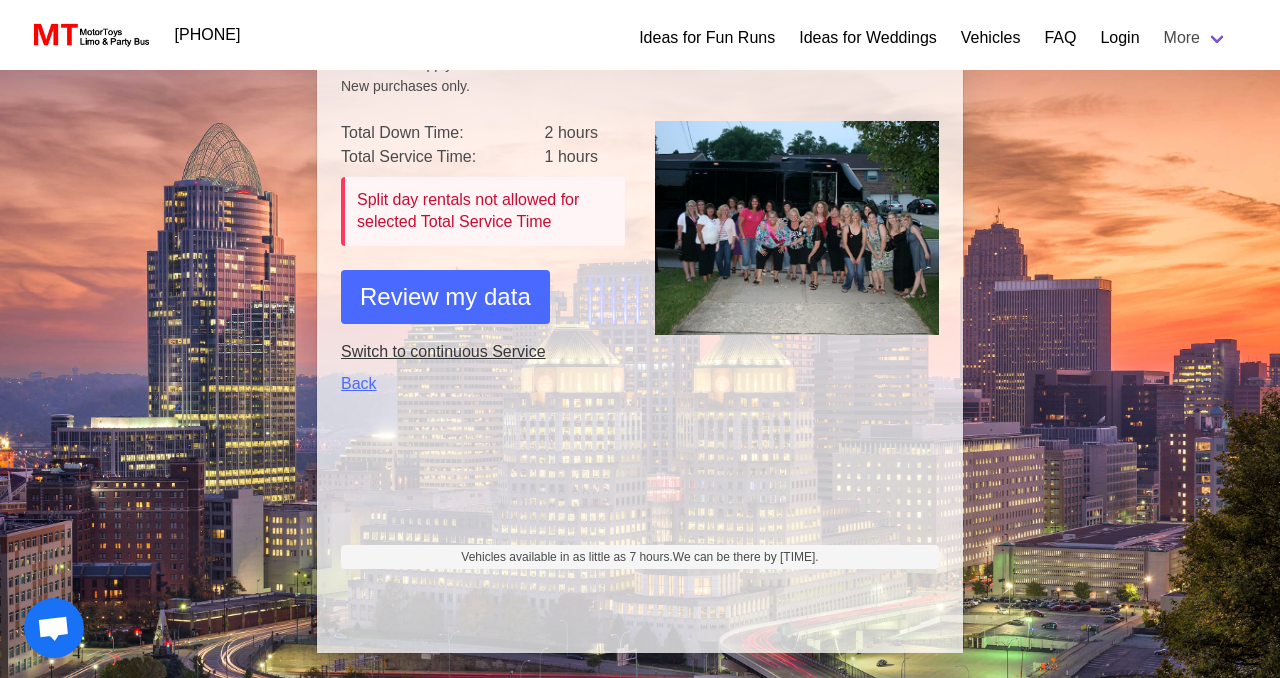 click on "Switch to continuous Service" at bounding box center (483, 352) 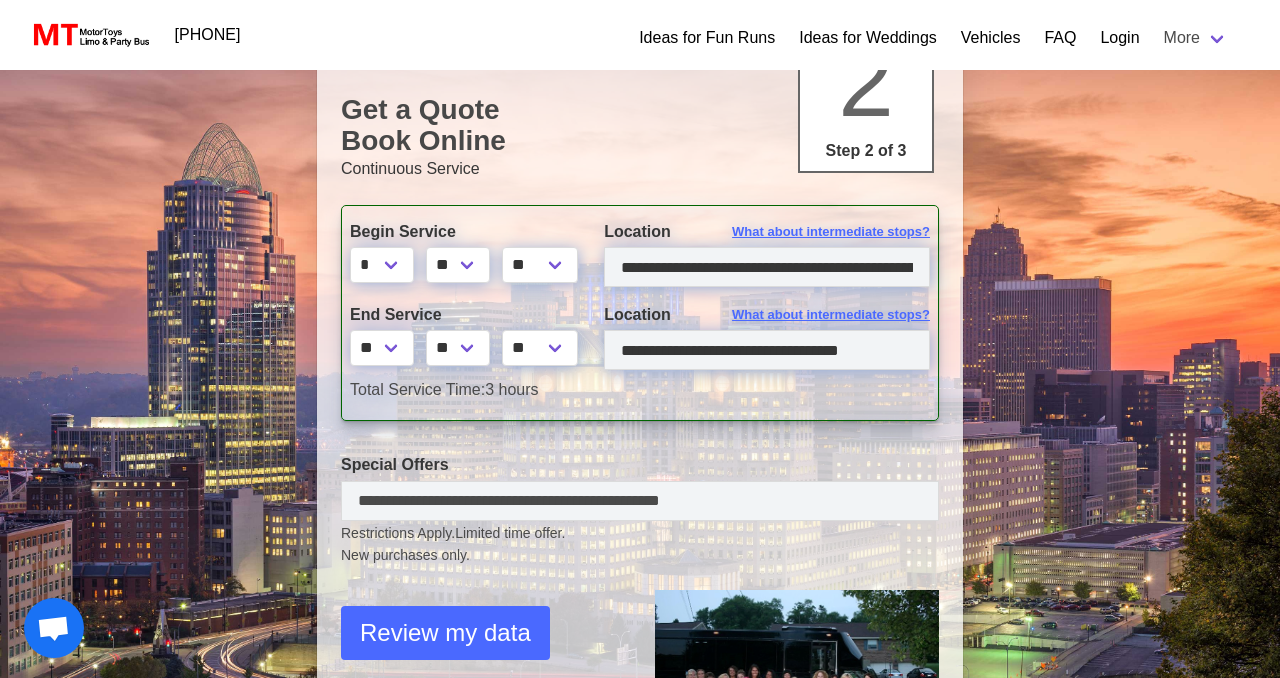 scroll, scrollTop: 181, scrollLeft: 0, axis: vertical 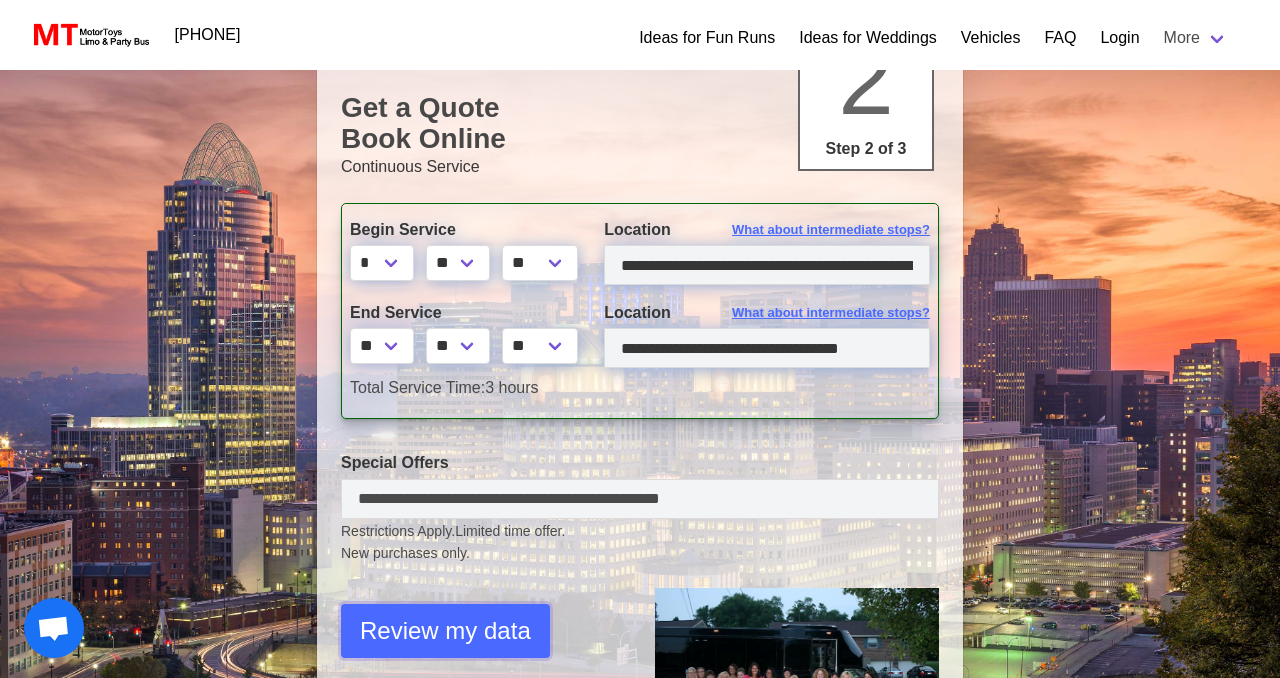 click on "Review my data" at bounding box center [445, 631] 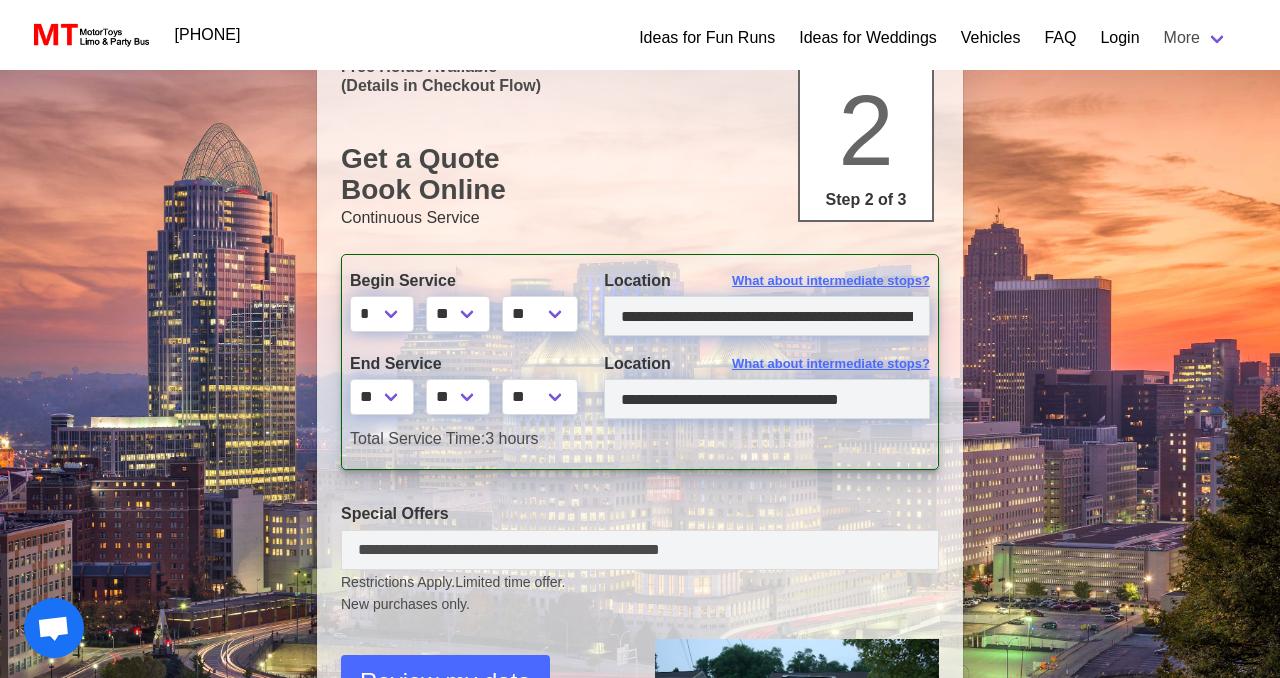 select on "*" 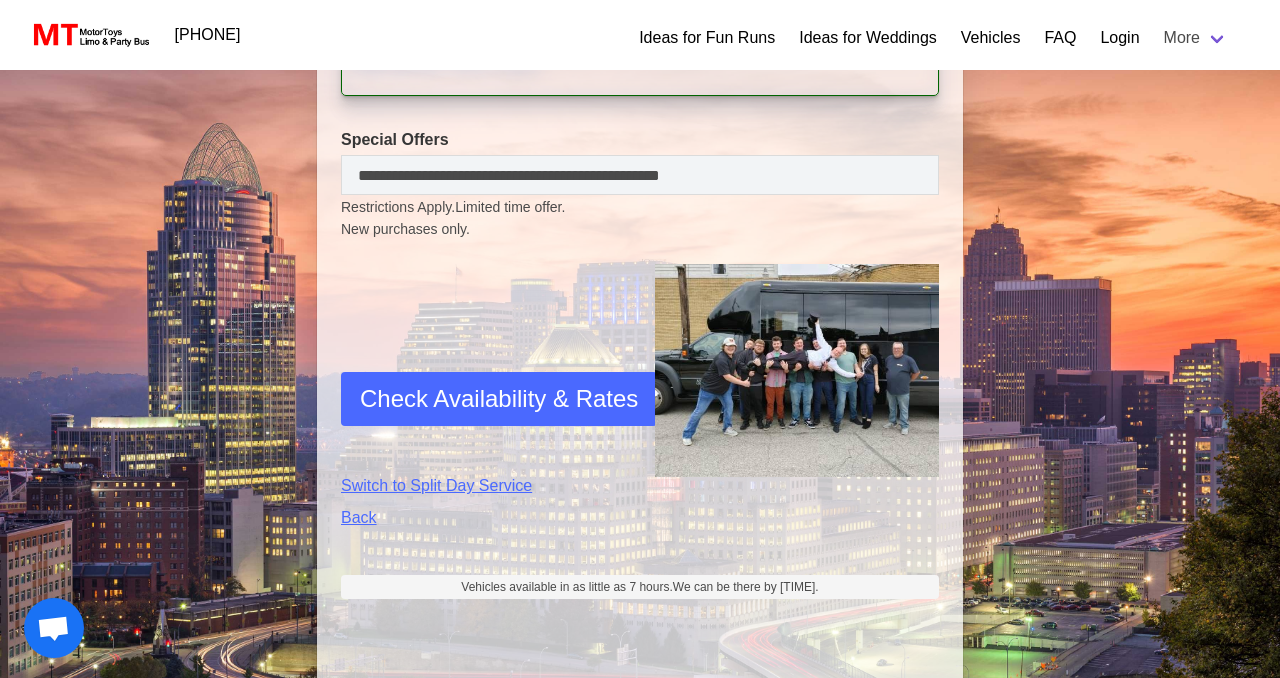 scroll, scrollTop: 691, scrollLeft: 0, axis: vertical 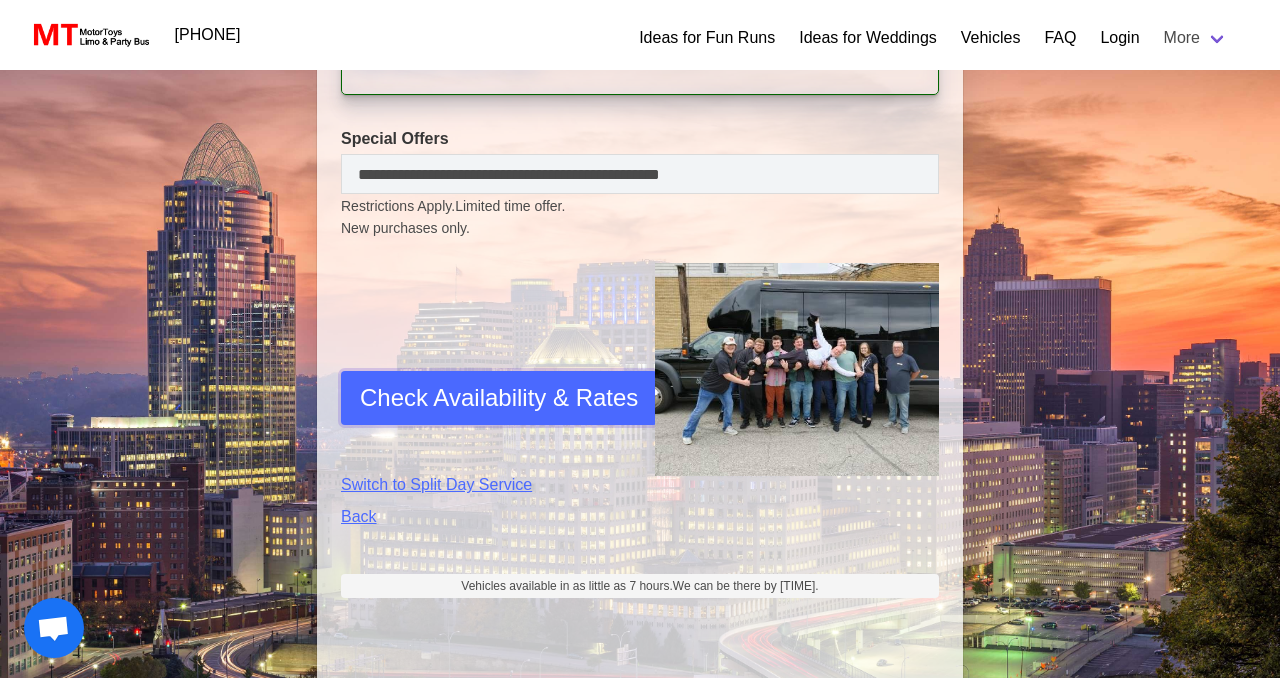 click on "Check Availability & Rates" at bounding box center (499, 398) 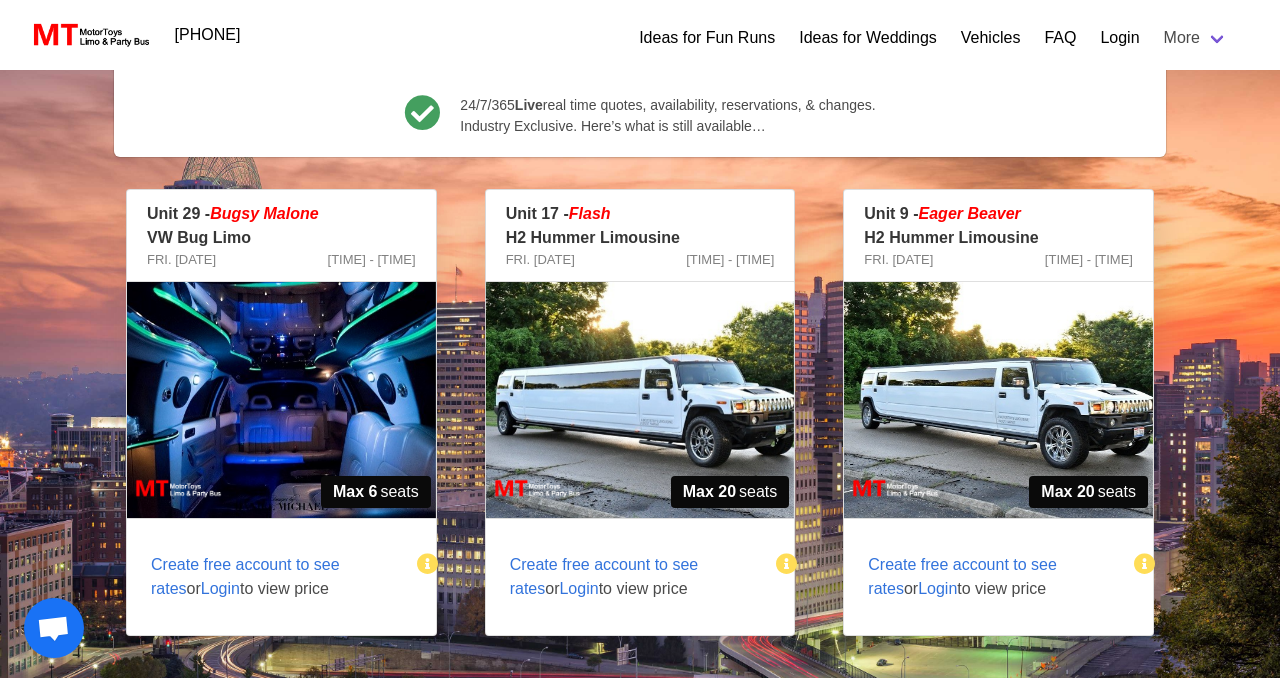 scroll, scrollTop: 329, scrollLeft: 0, axis: vertical 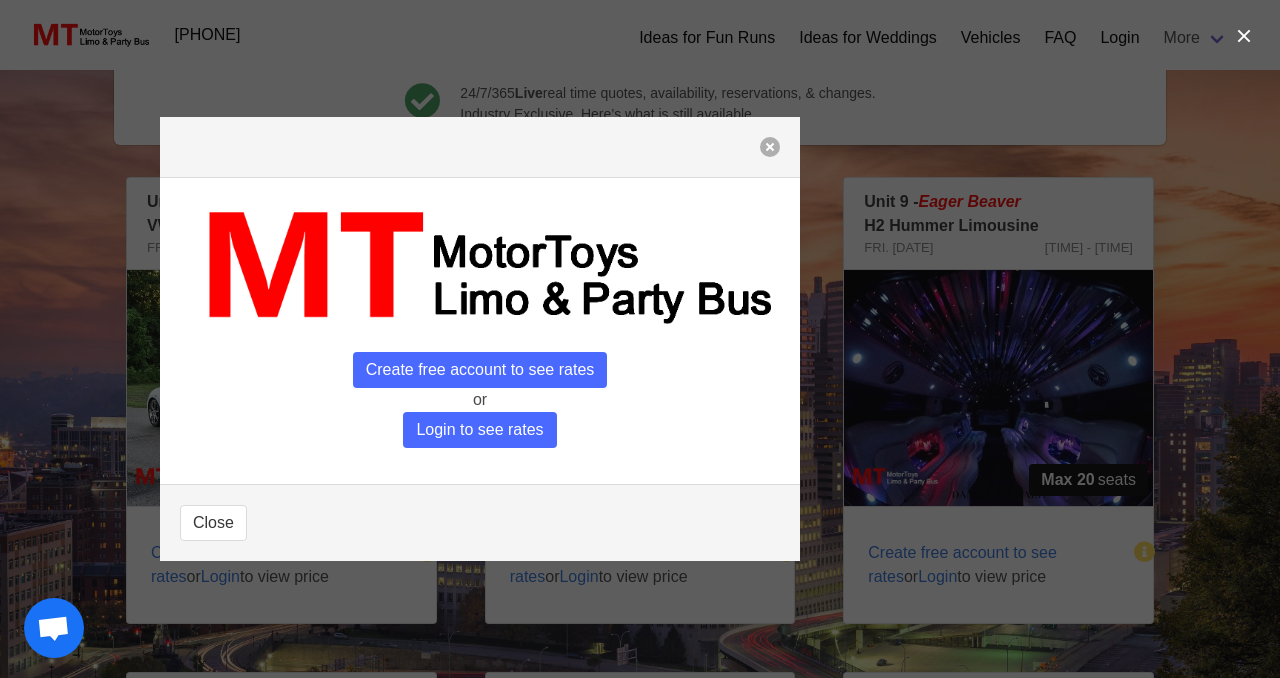click at bounding box center (770, 147) 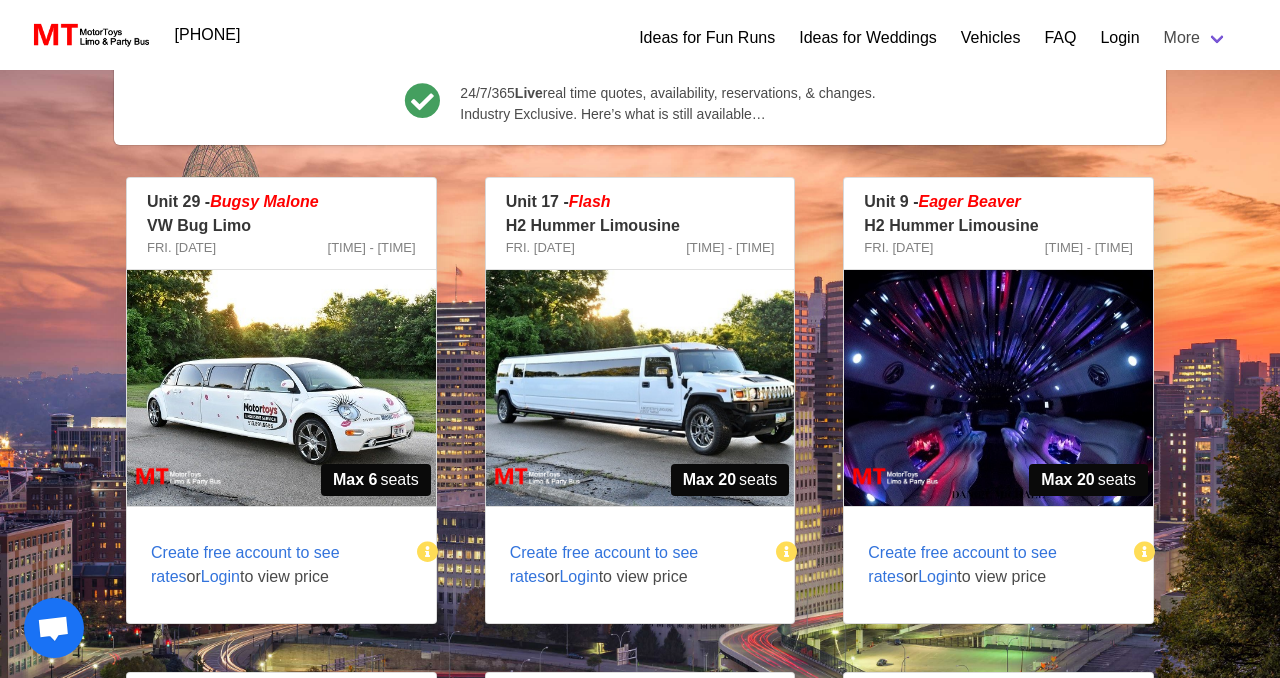 click at bounding box center (281, 388) 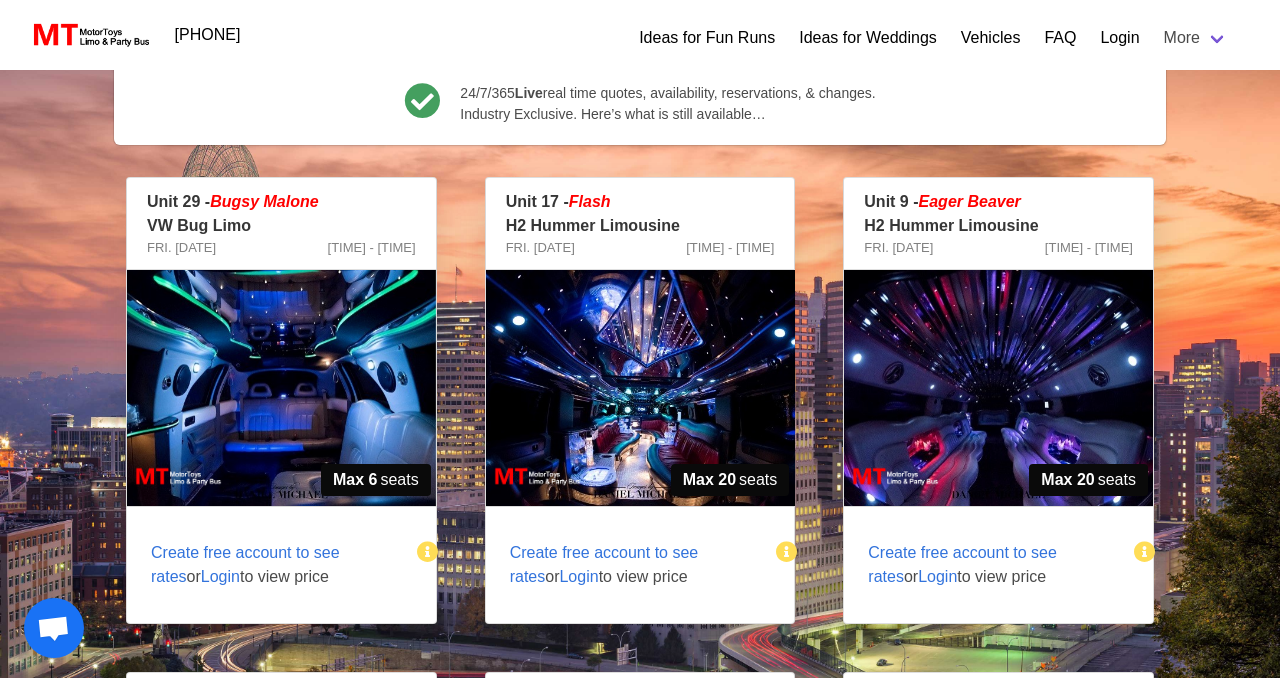 click on "Create free account to see rates   or  Login  to view price" at bounding box center (273, 565) 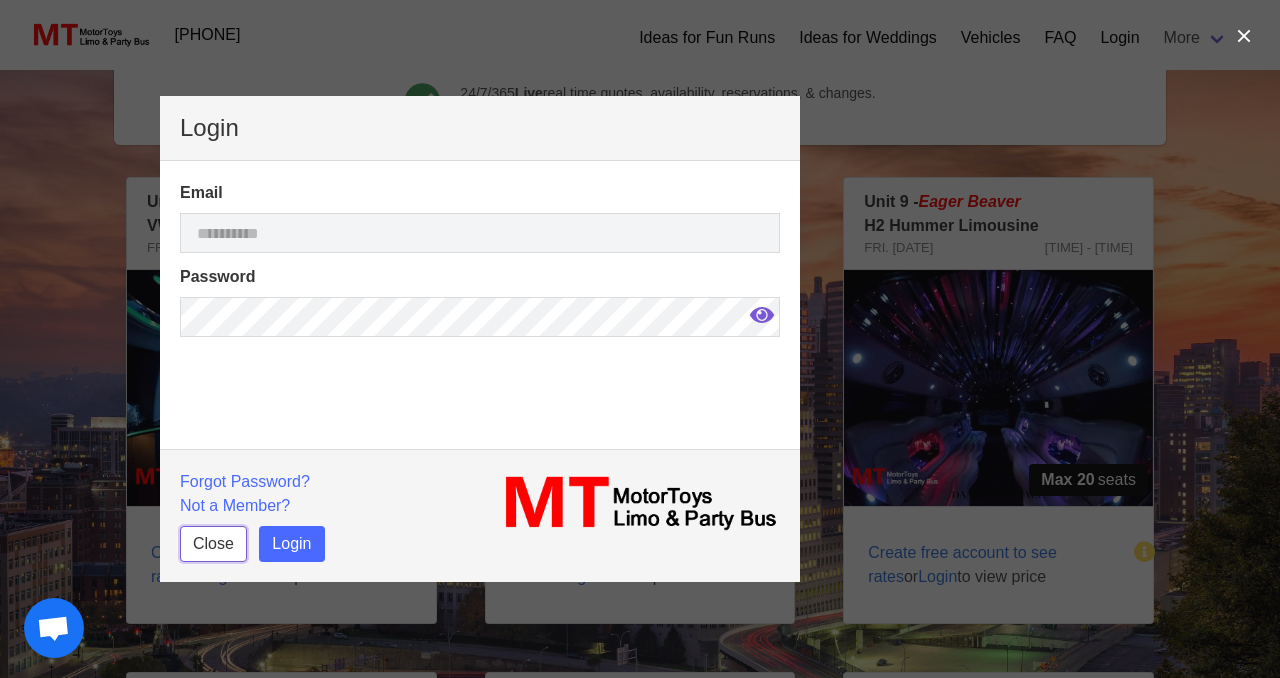 click on "Close" at bounding box center [213, 544] 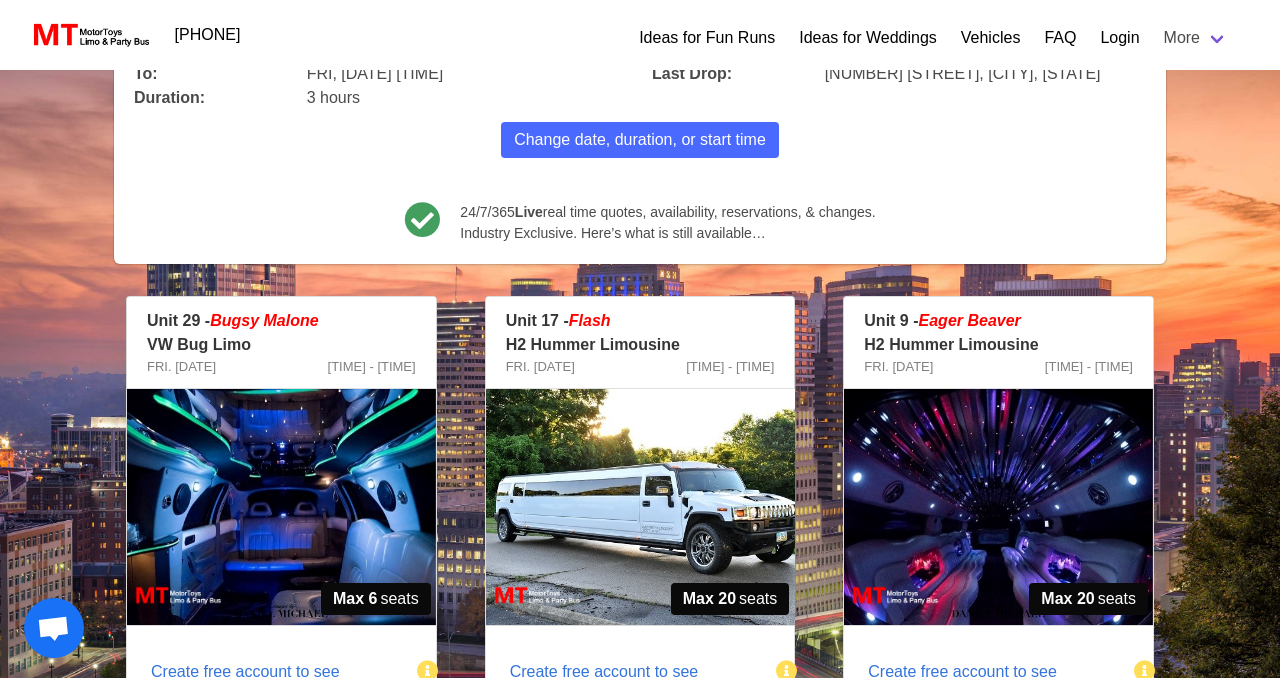 scroll, scrollTop: 0, scrollLeft: 0, axis: both 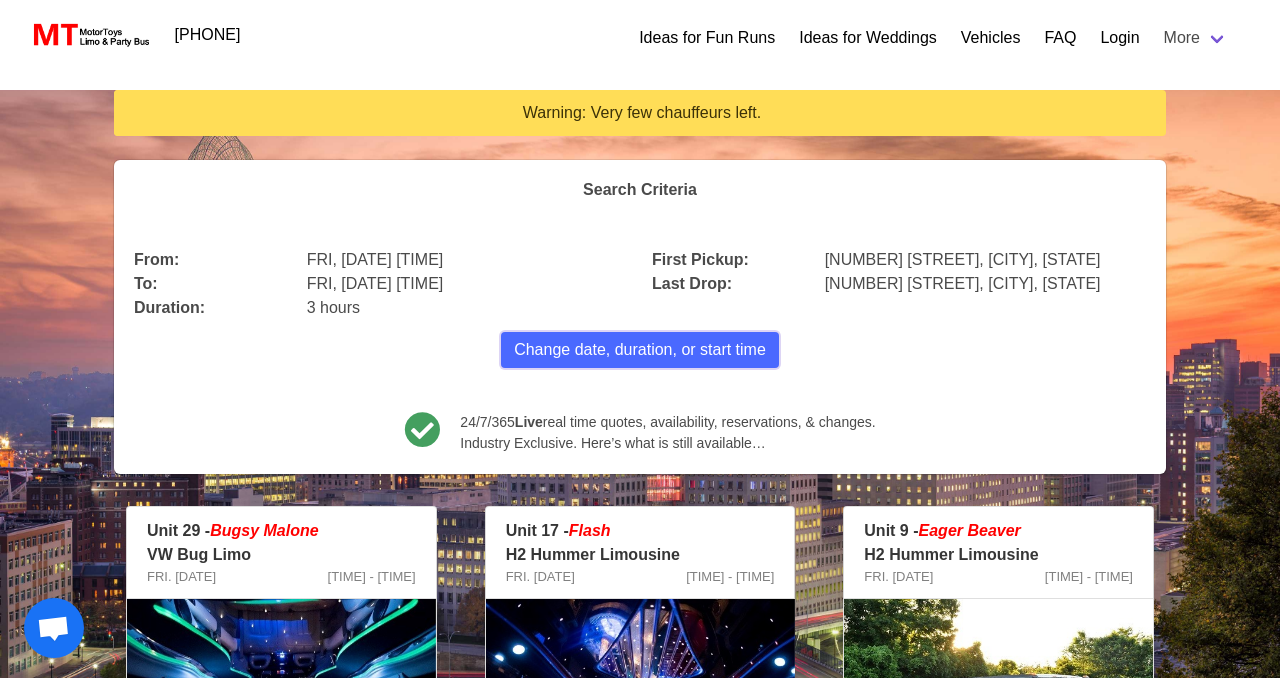 click on "Change date, duration, or start time" at bounding box center [640, 350] 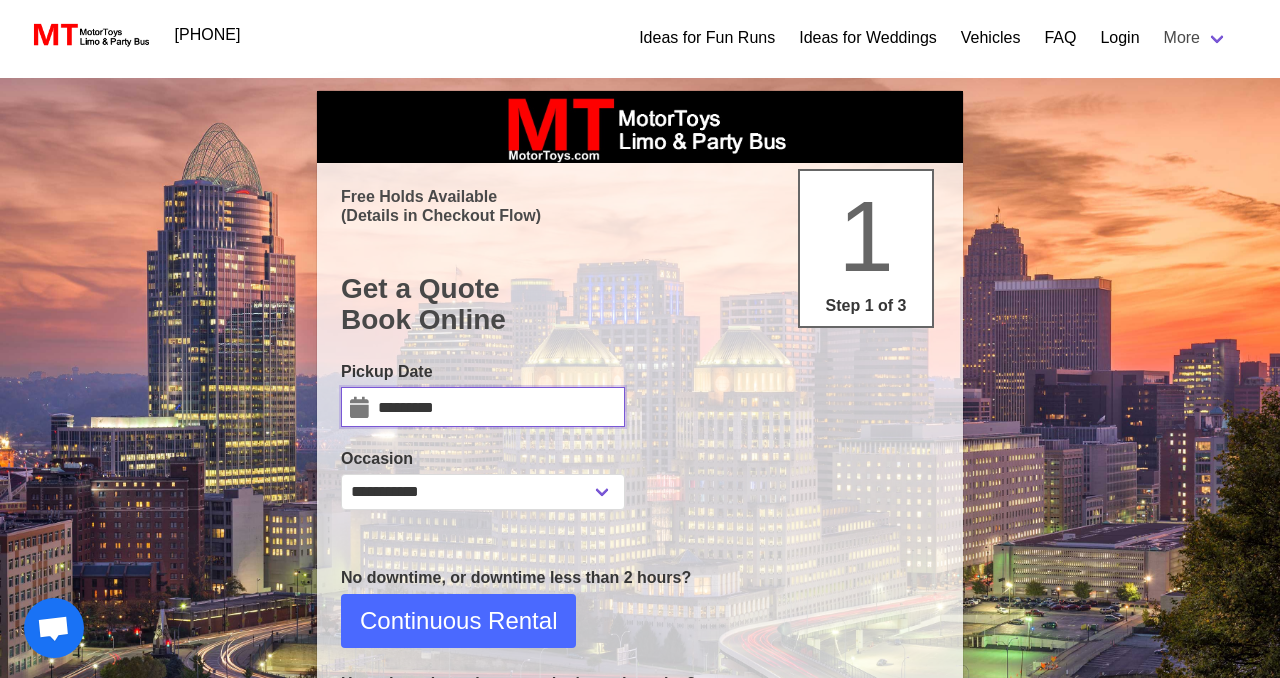 click on "*********" at bounding box center [483, 407] 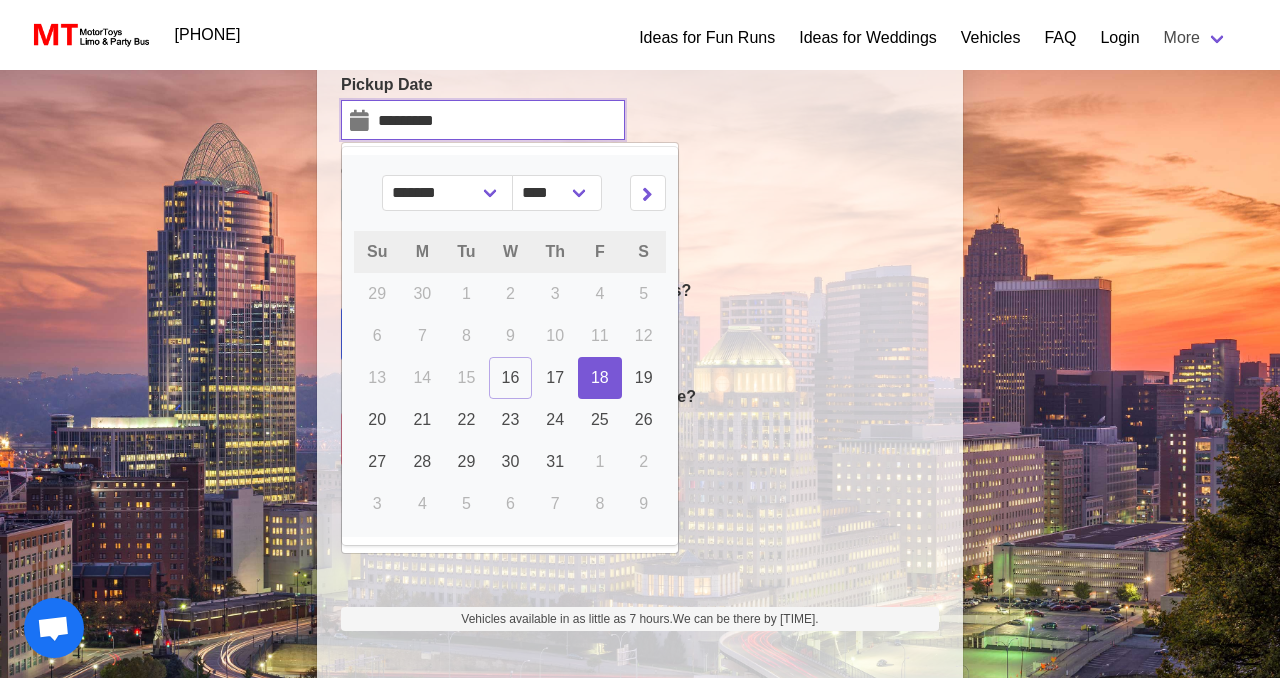 scroll, scrollTop: 291, scrollLeft: 0, axis: vertical 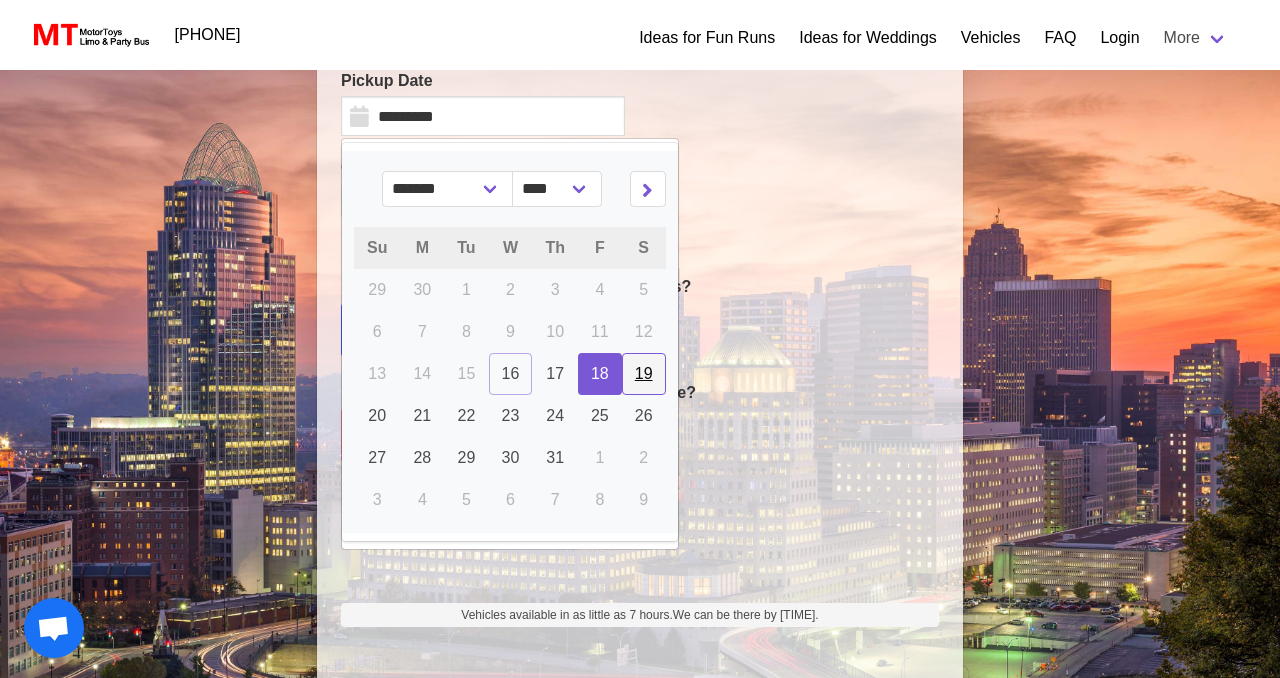 click on "19" at bounding box center (644, 373) 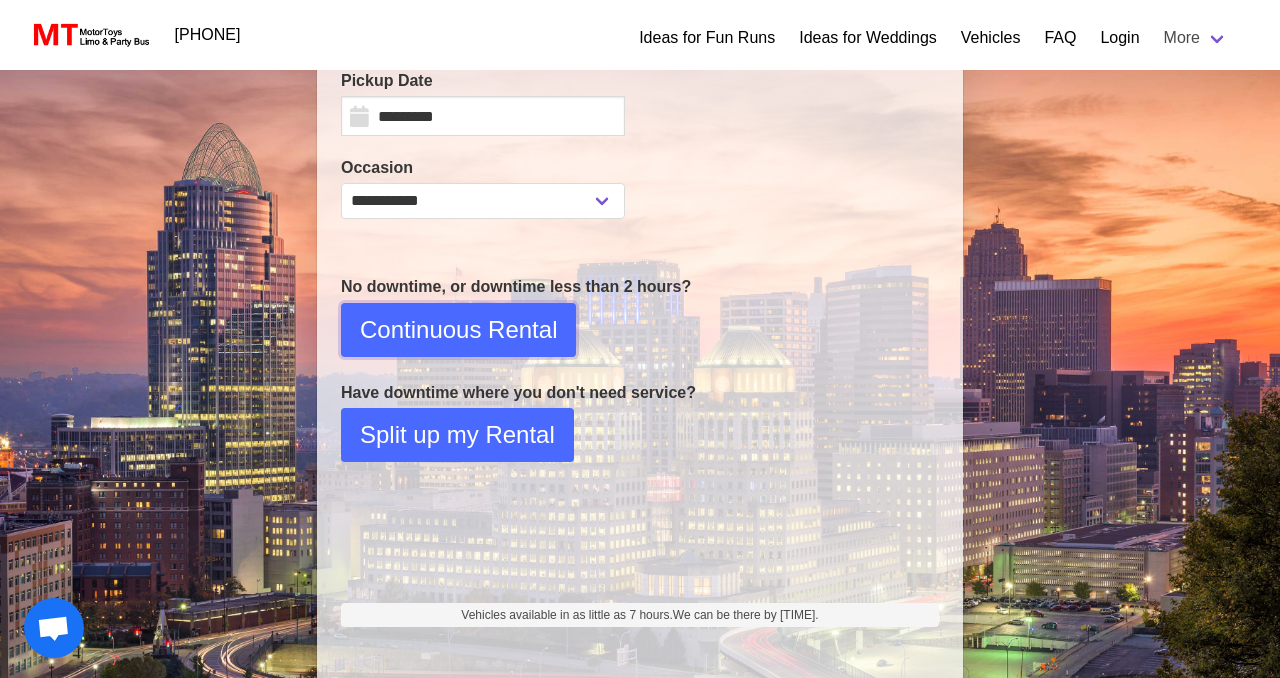 click on "Continuous Rental" at bounding box center (458, 330) 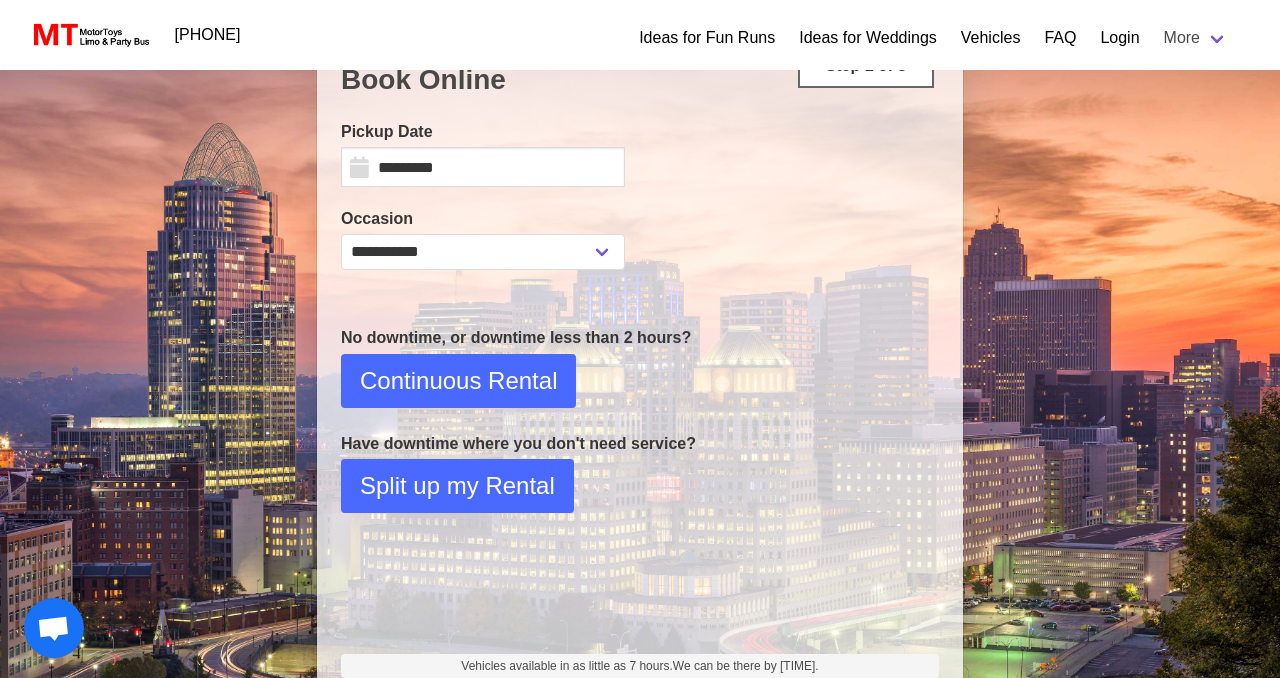 select on "*" 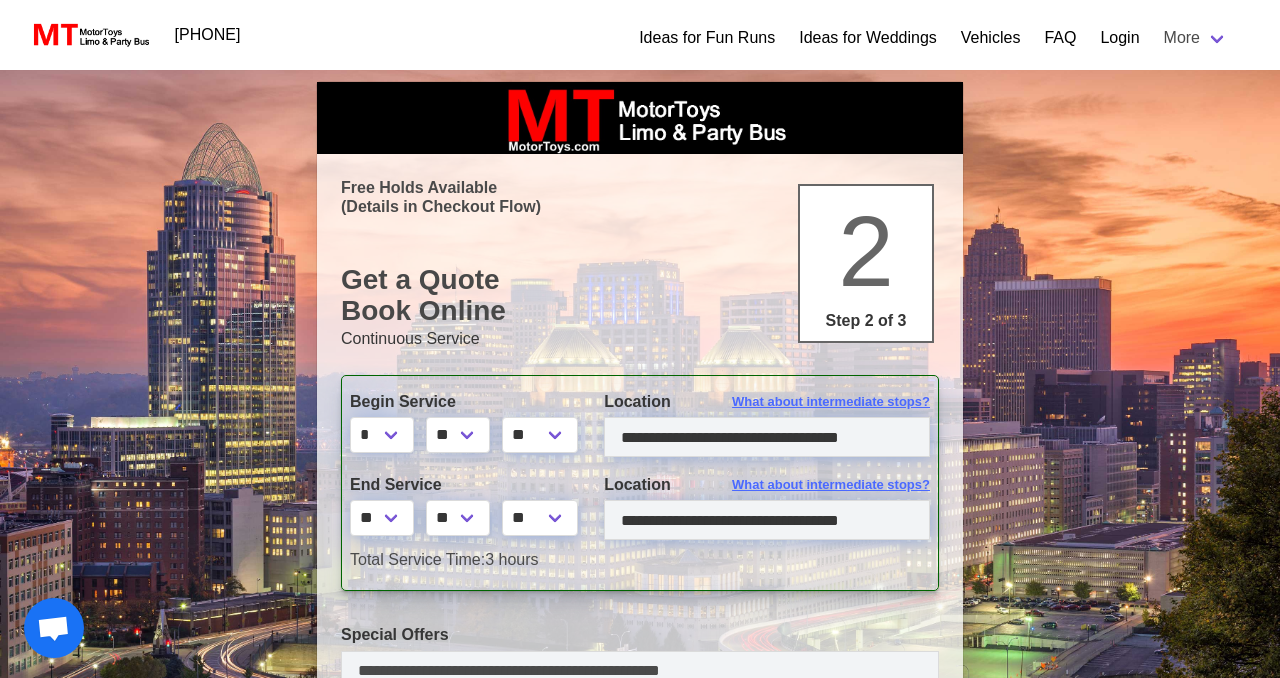 scroll, scrollTop: 0, scrollLeft: 0, axis: both 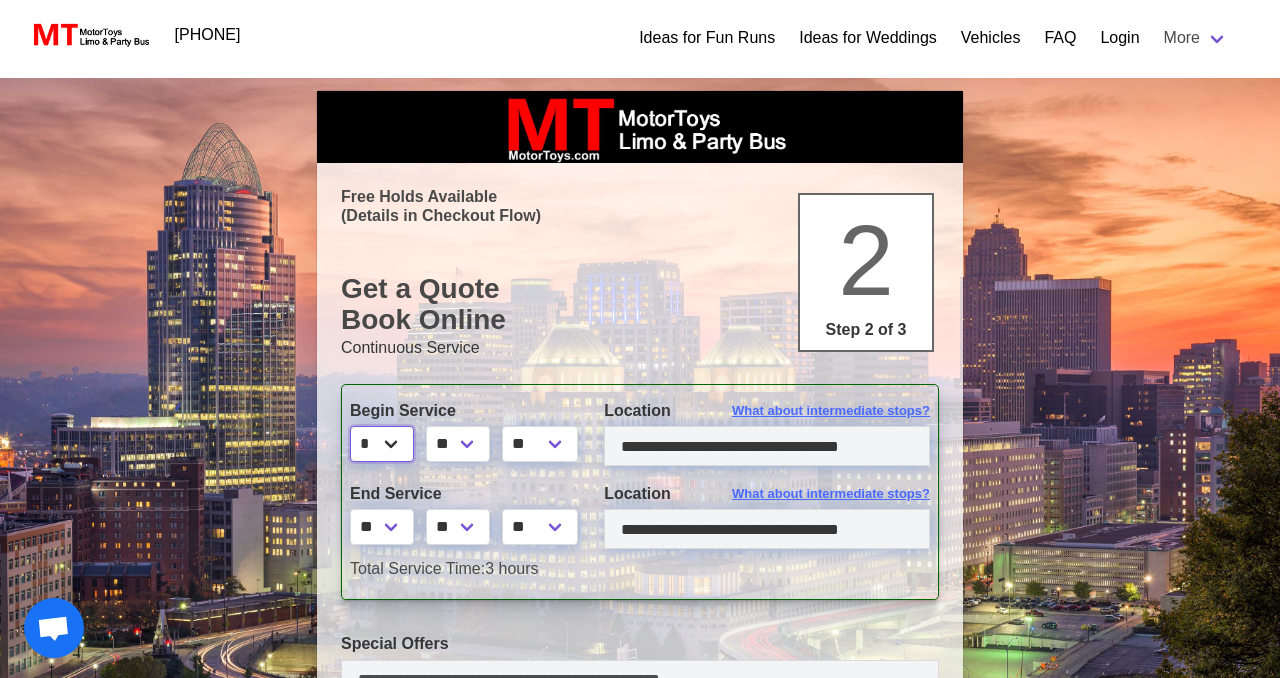 click on "* * * * * * * * * ** ** **" at bounding box center (382, 444) 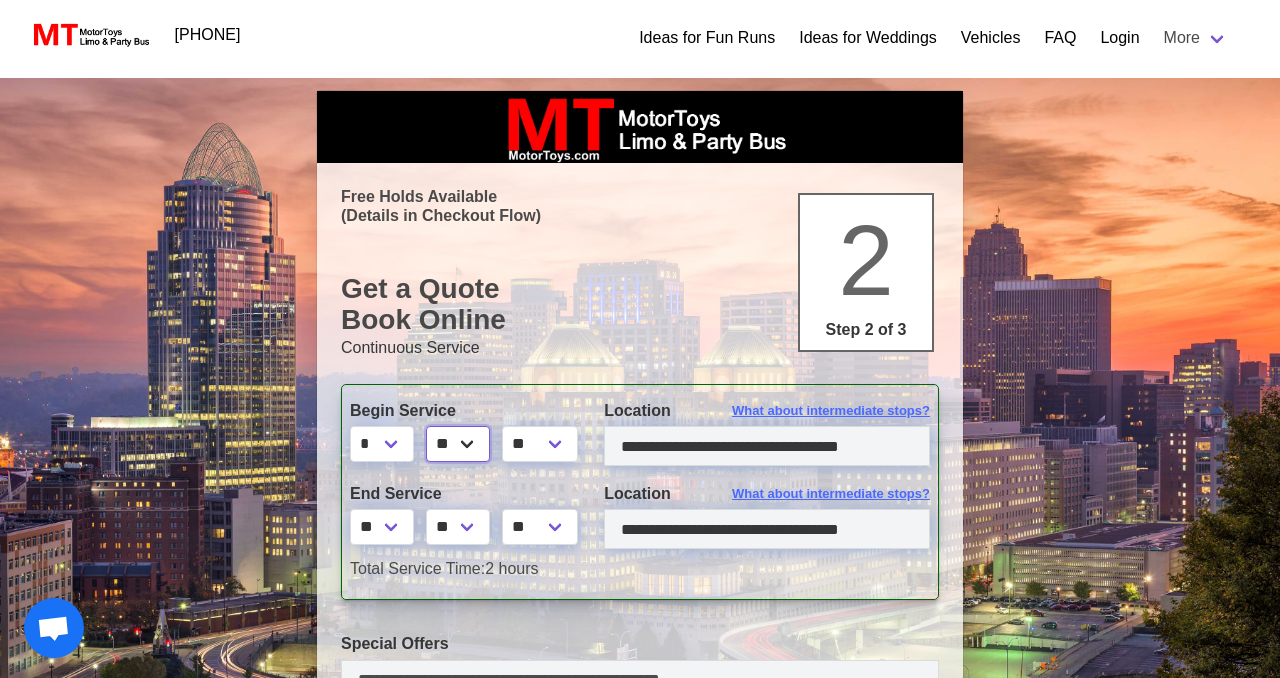 click on "** ** ** **" at bounding box center (458, 444) 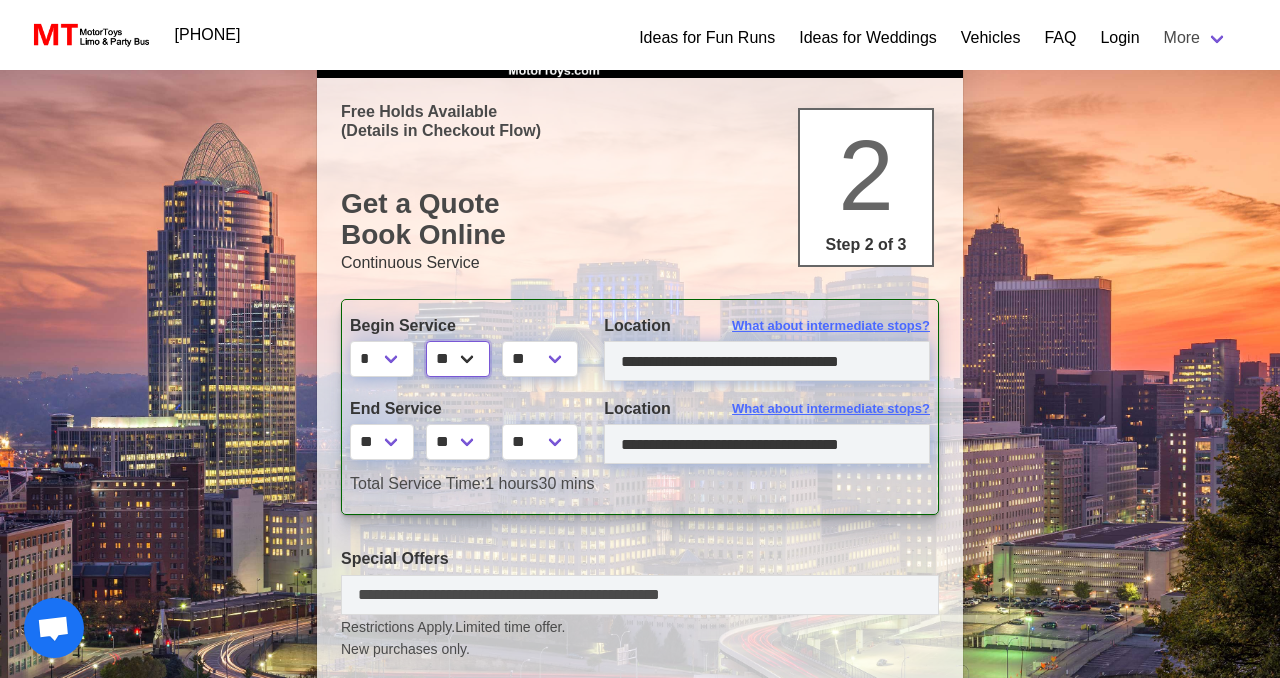 scroll, scrollTop: 91, scrollLeft: 0, axis: vertical 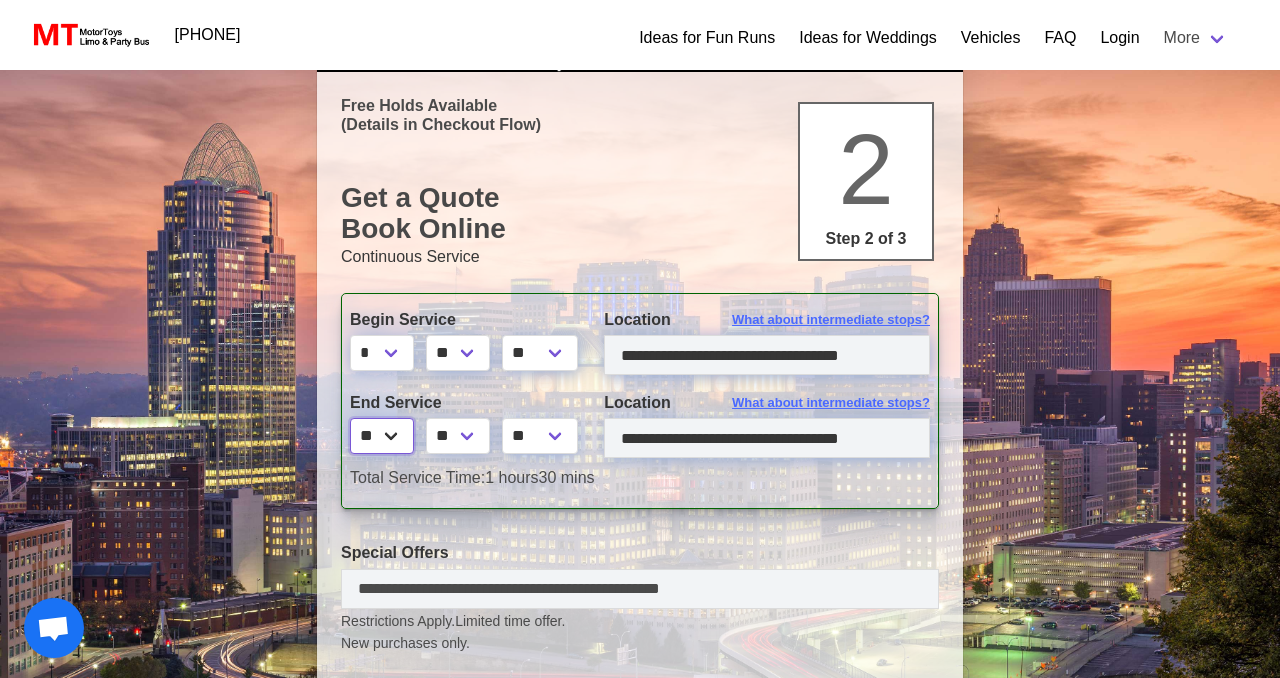 click on "* * * * * * * * * ** ** **" at bounding box center (382, 436) 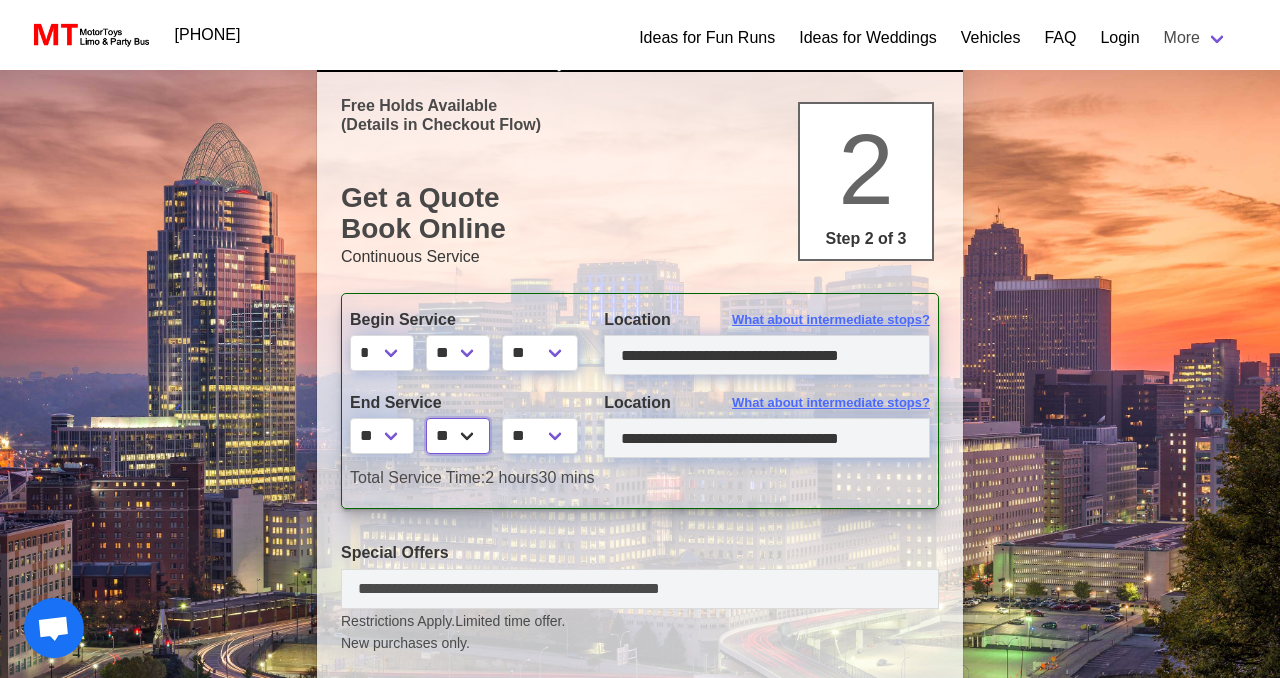 click on "** ** ** **" at bounding box center [458, 436] 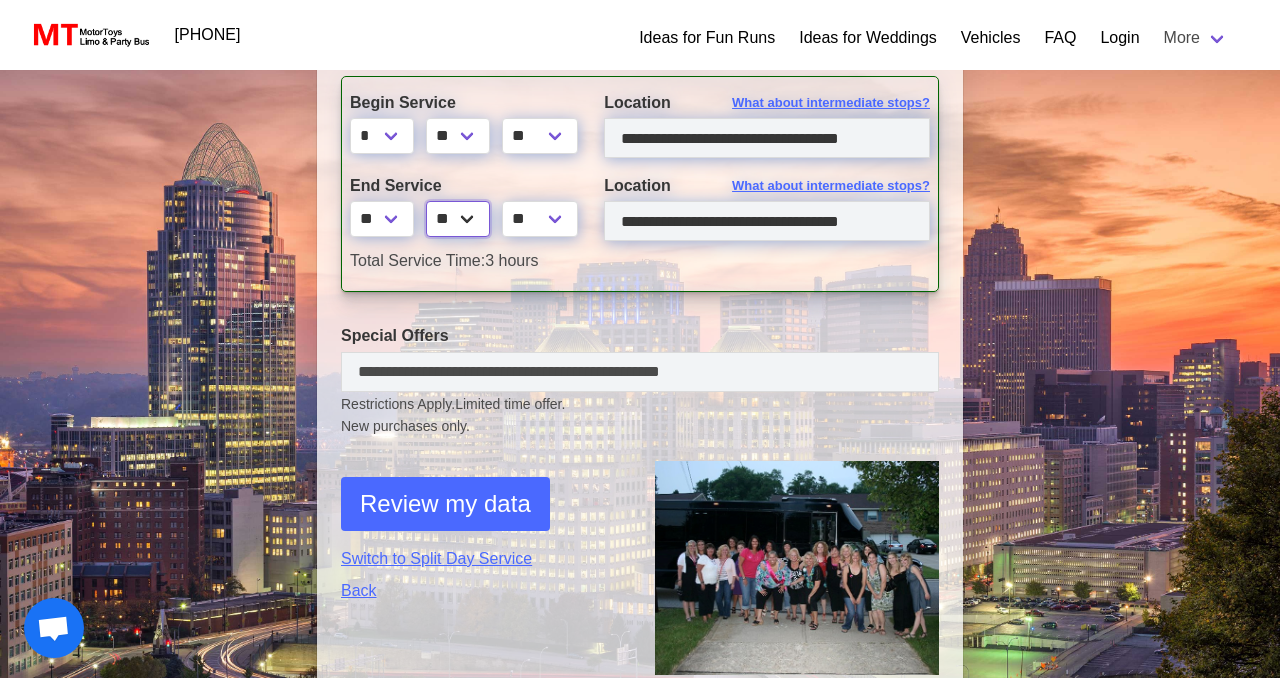 scroll, scrollTop: 309, scrollLeft: 0, axis: vertical 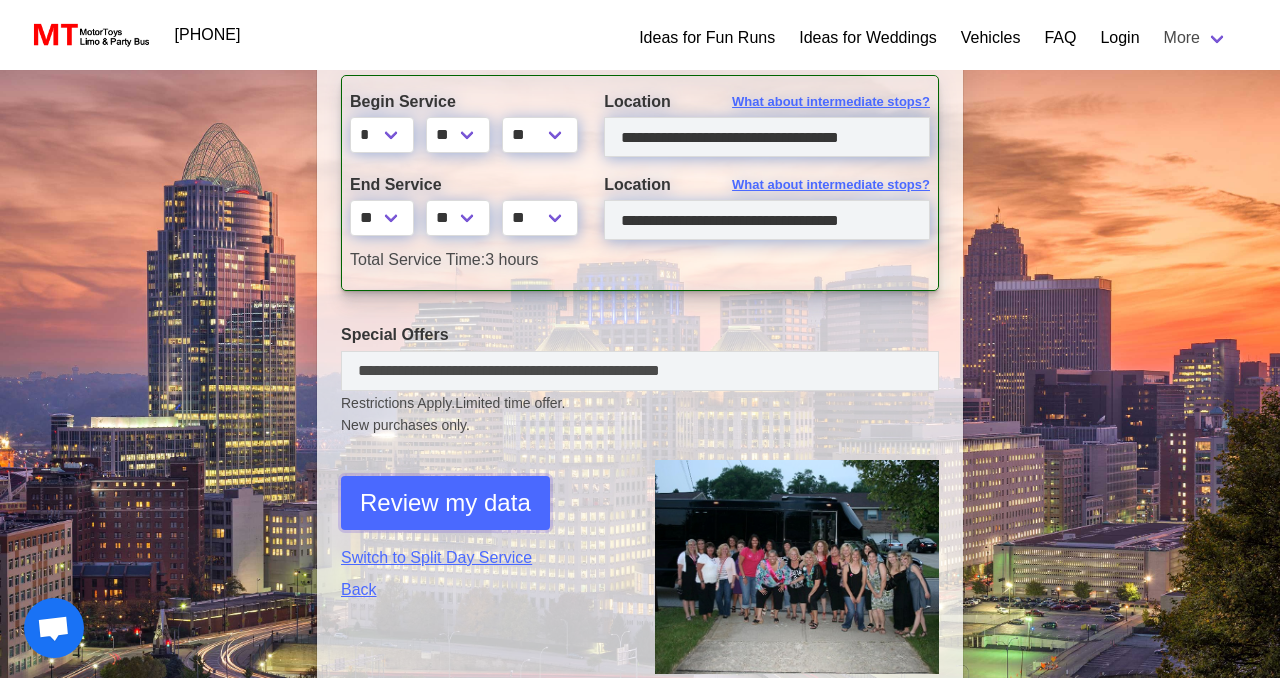 click on "Review my data" at bounding box center [445, 503] 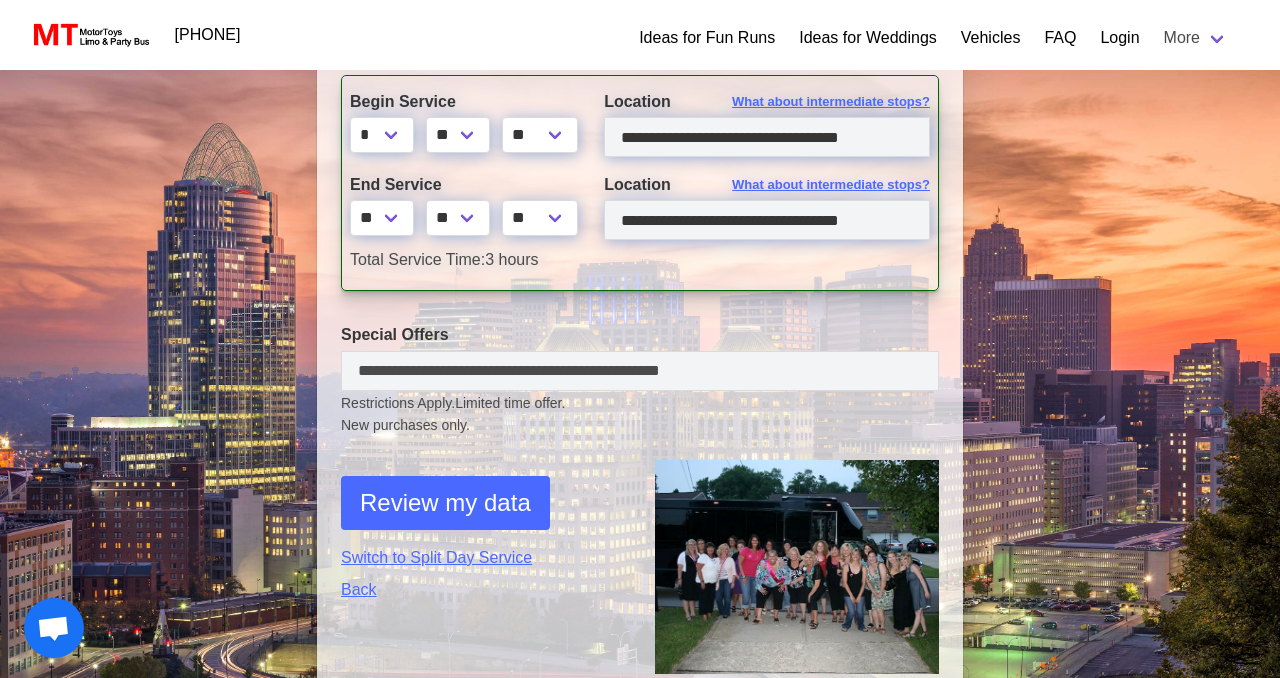 select on "*" 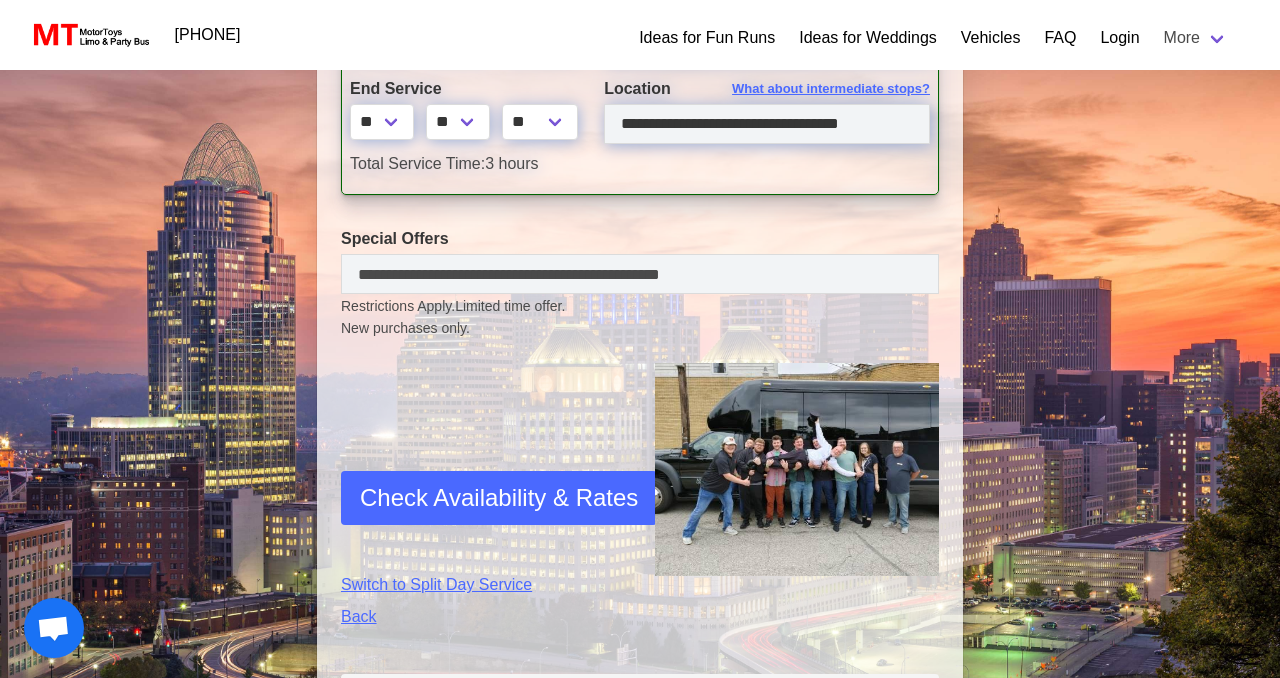 scroll, scrollTop: 594, scrollLeft: 0, axis: vertical 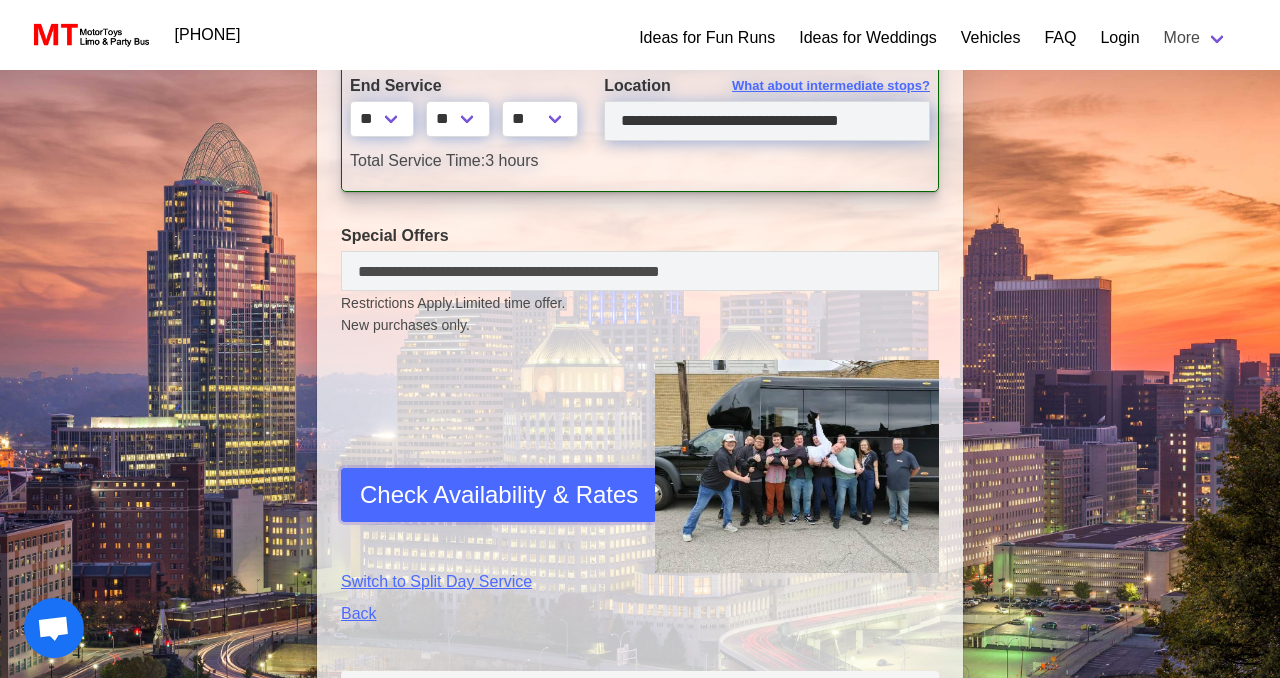 click on "Check Availability & Rates" at bounding box center [499, 495] 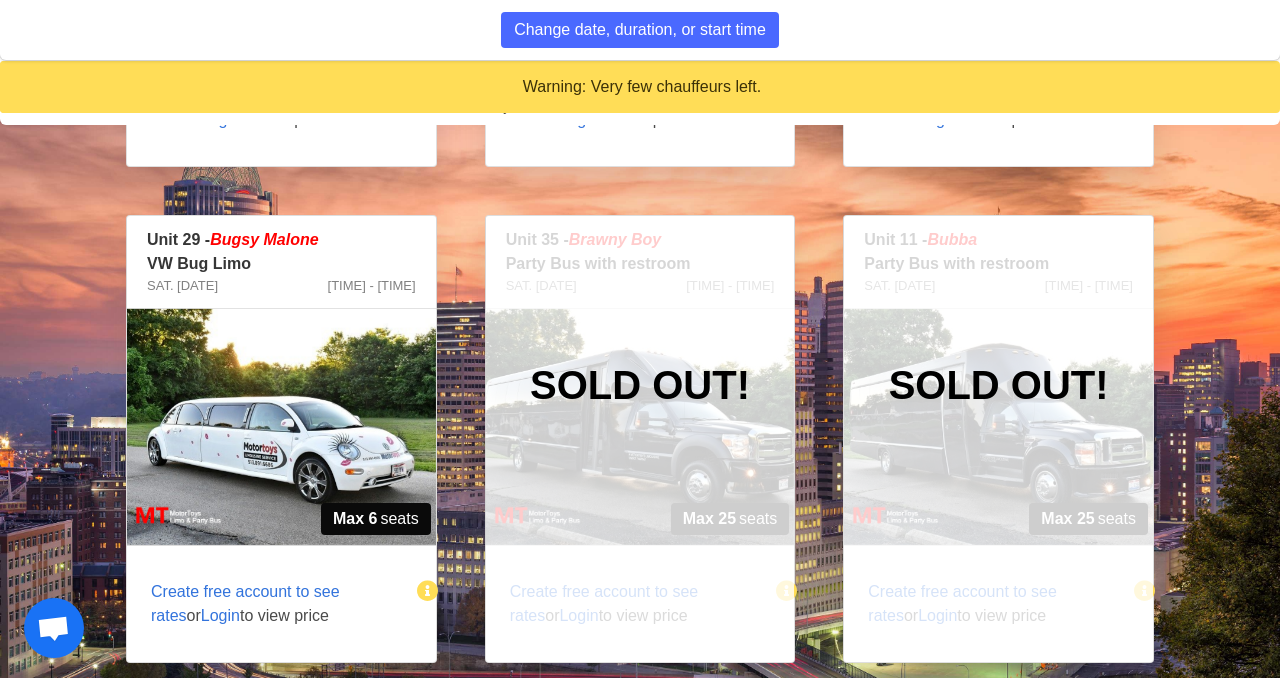 scroll, scrollTop: 1096, scrollLeft: 0, axis: vertical 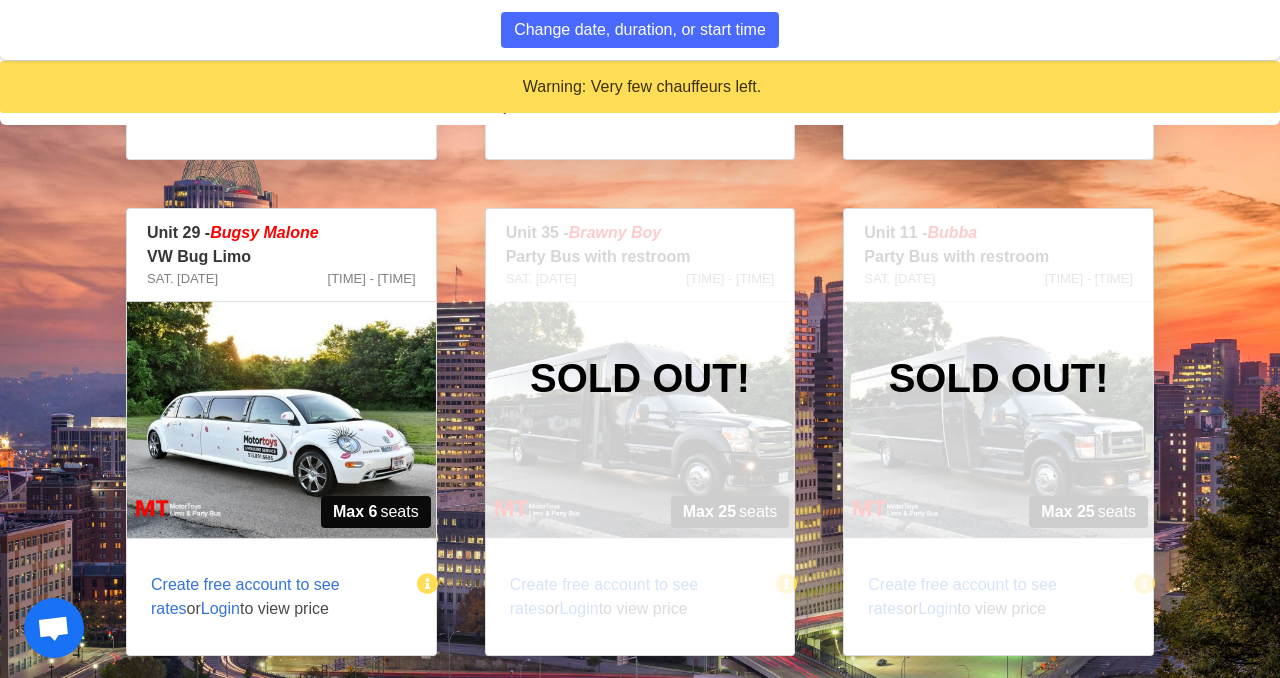 click on "Max [NUMBER] seats" at bounding box center (376, 512) 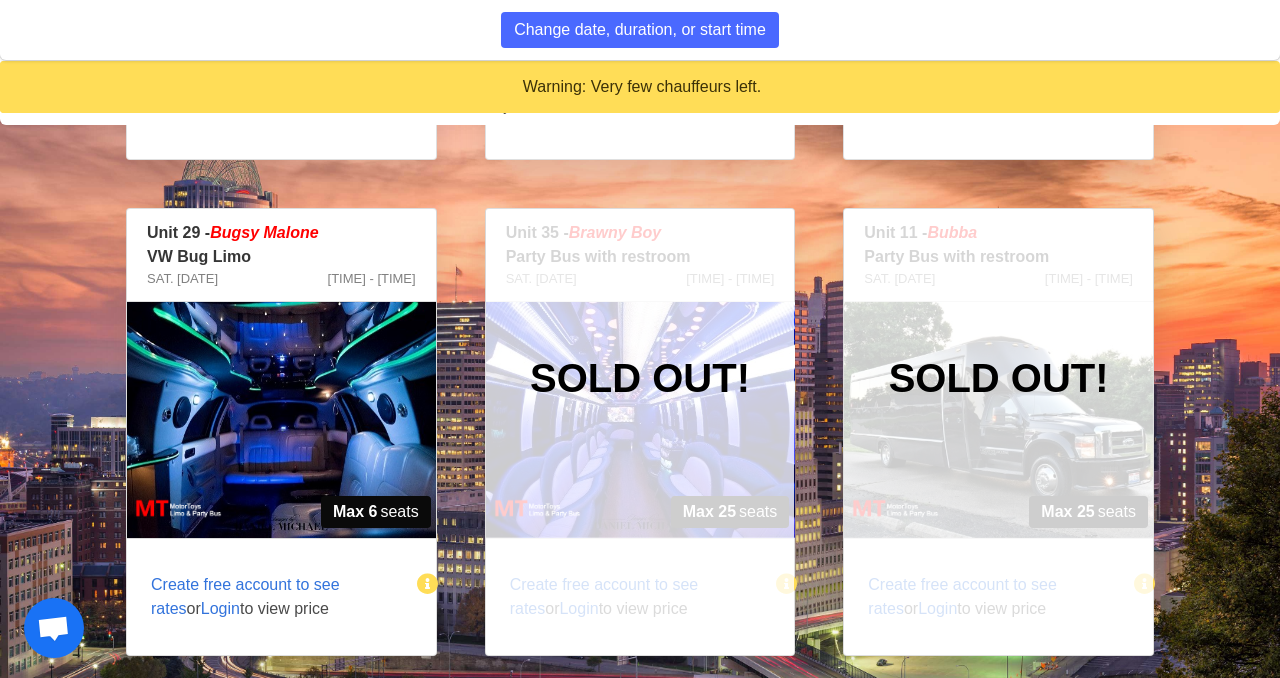 click on "Create free account to see rates" at bounding box center [245, 596] 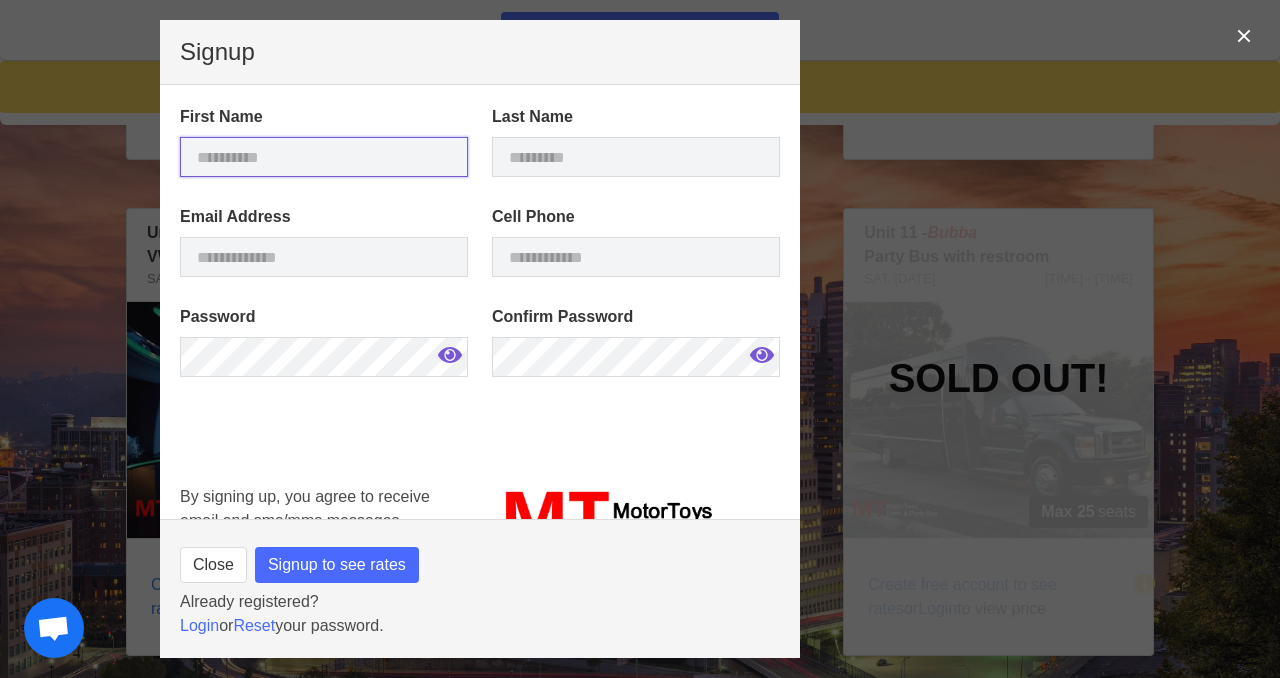 click at bounding box center (324, 157) 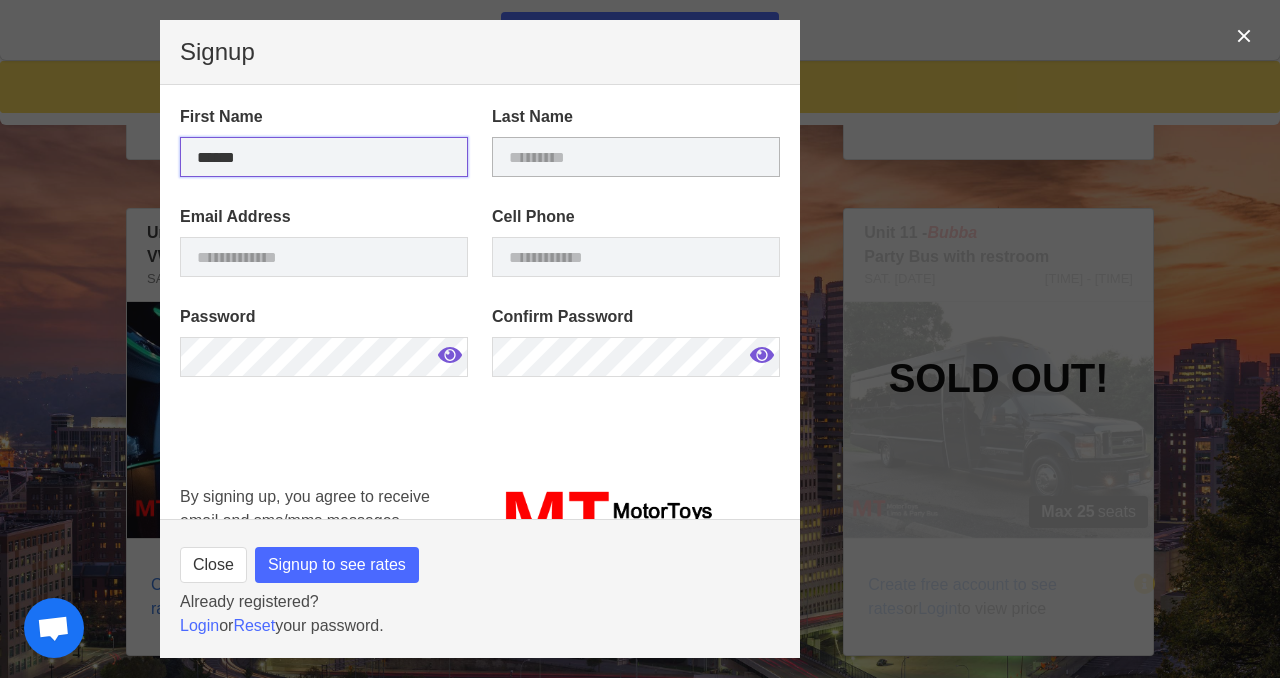 type on "******" 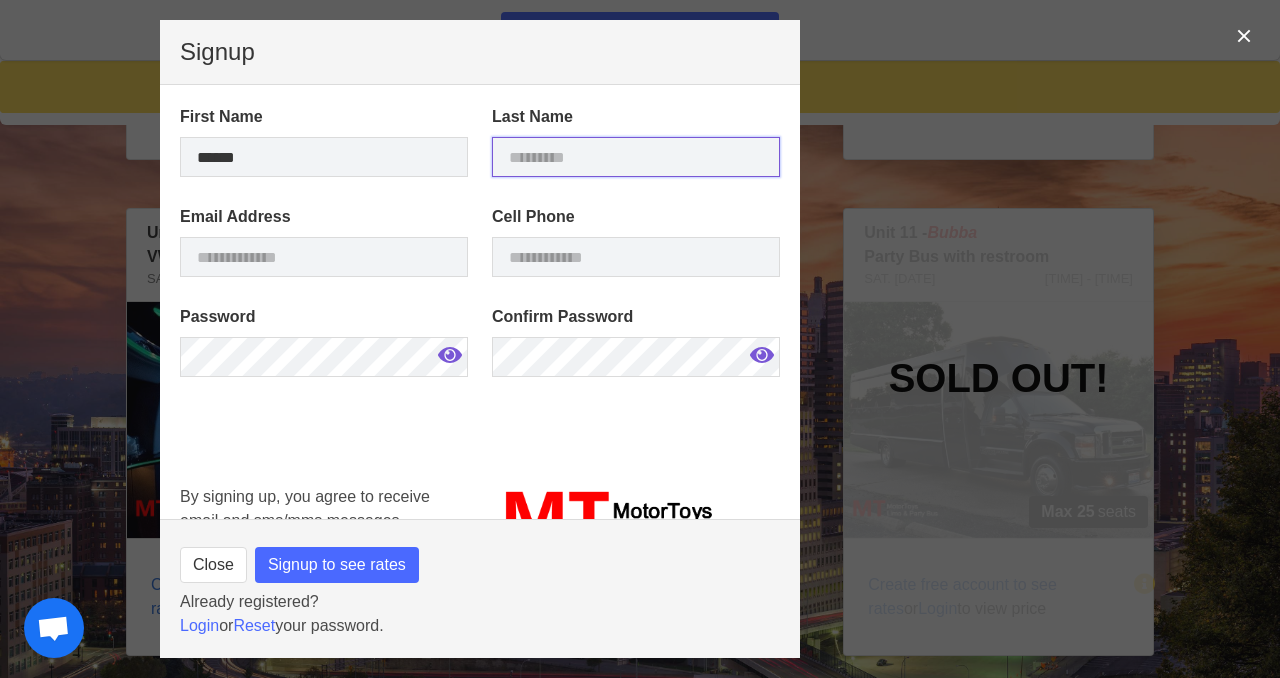 click at bounding box center (636, 157) 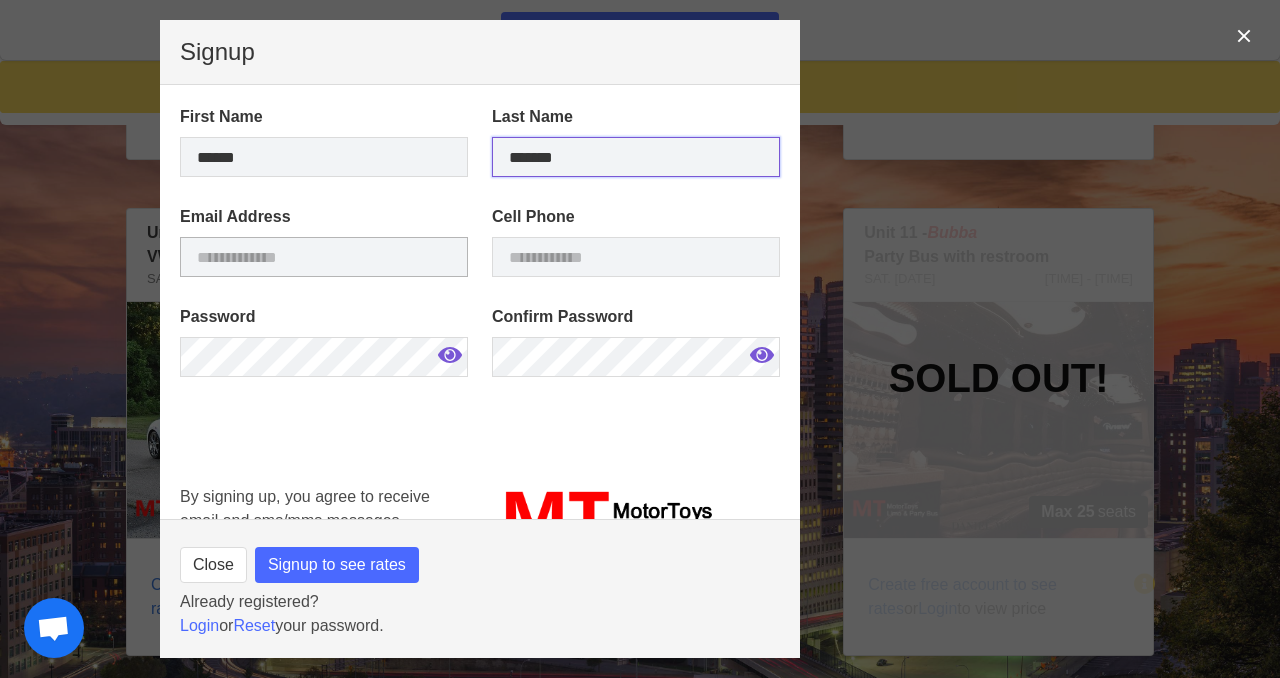 type on "*******" 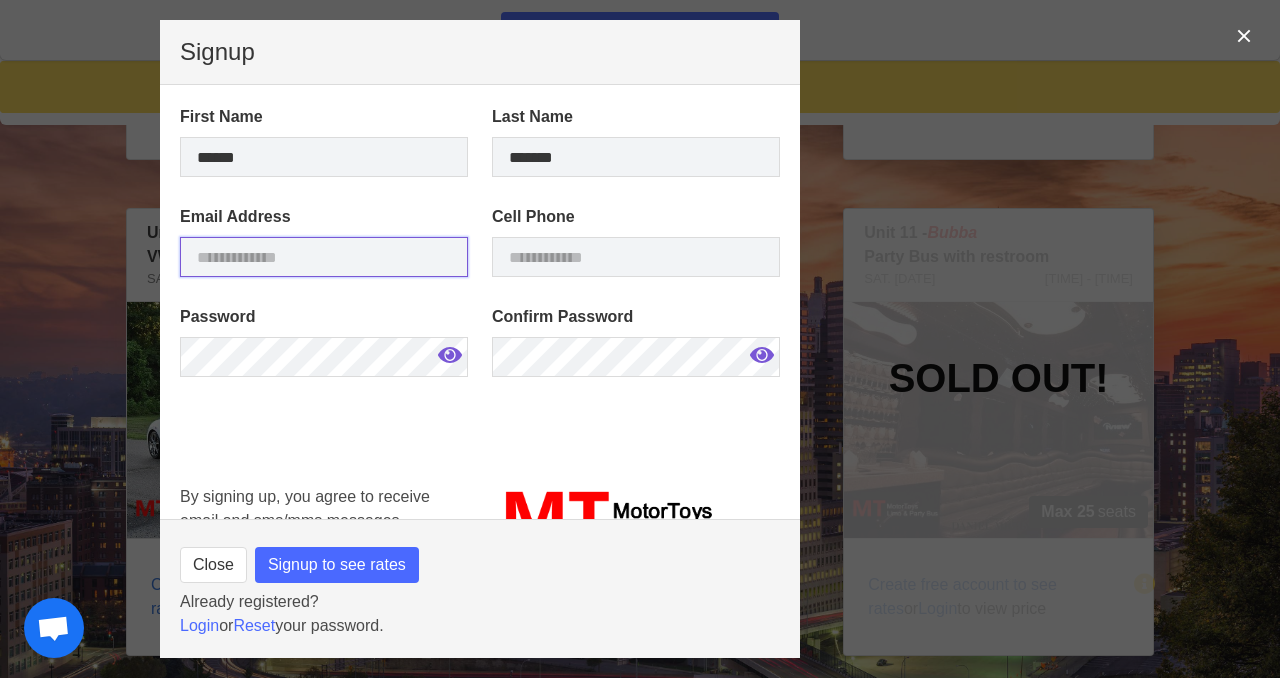 click at bounding box center [324, 257] 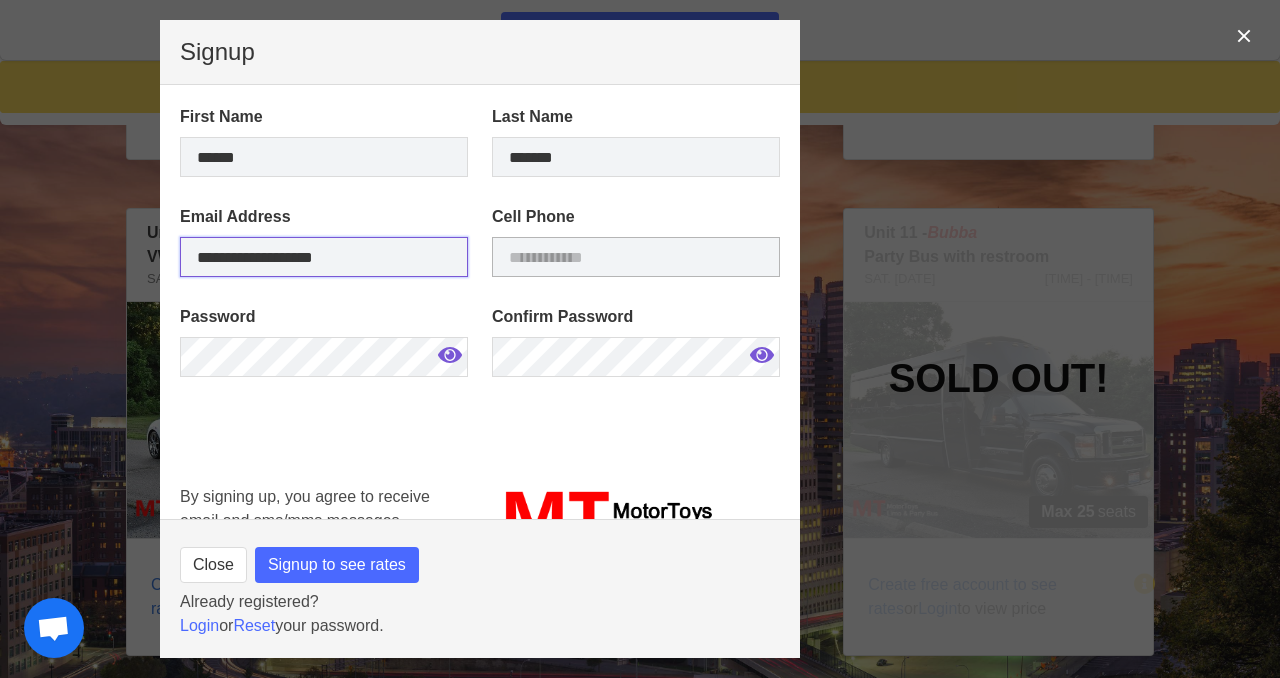 type on "**********" 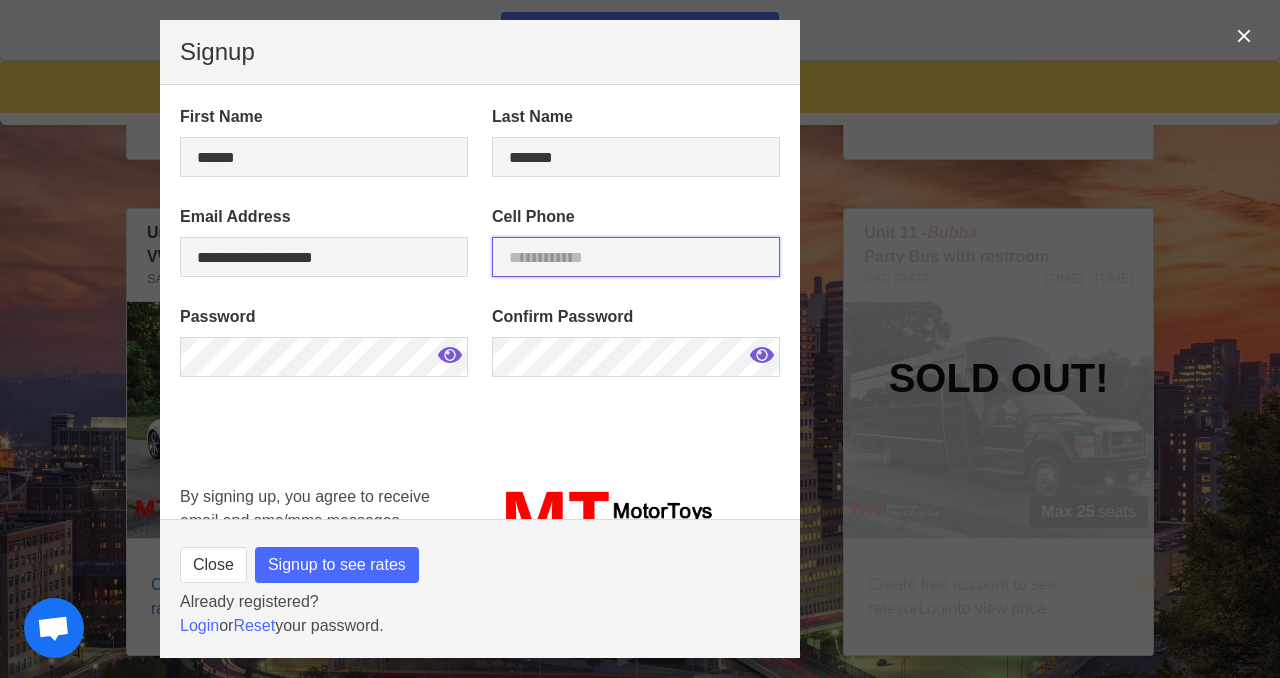 click at bounding box center [636, 257] 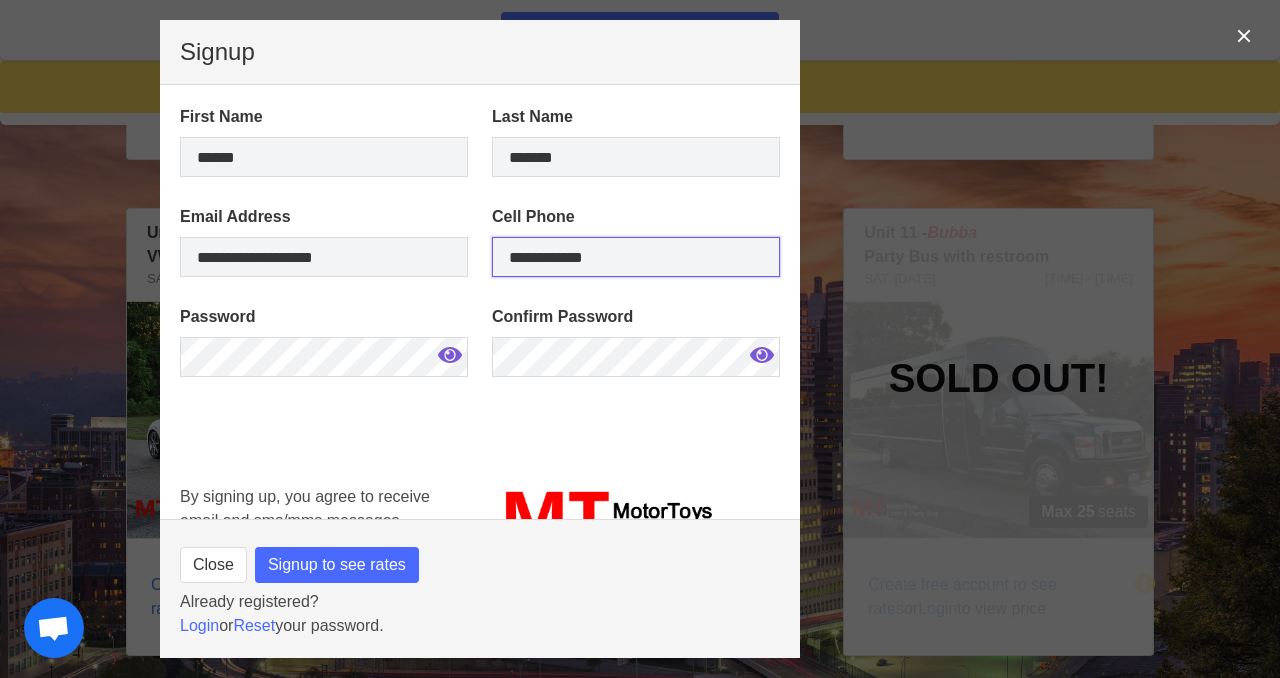 type on "**********" 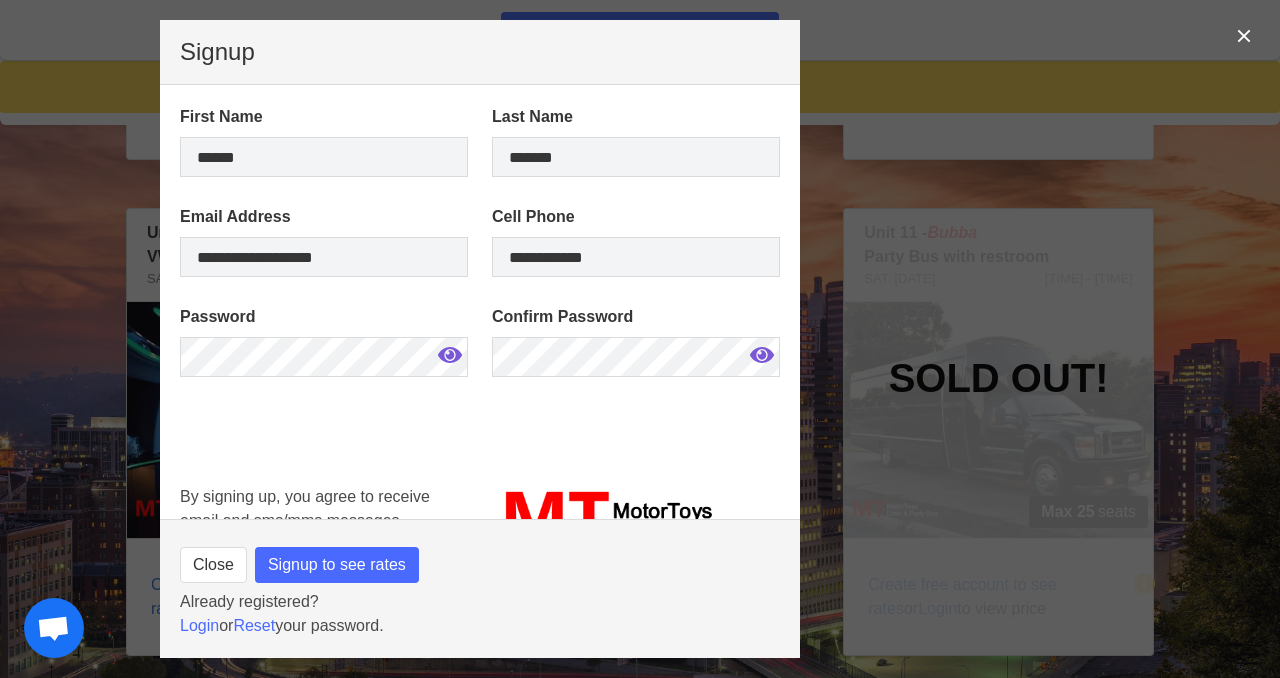 click at bounding box center [450, 355] 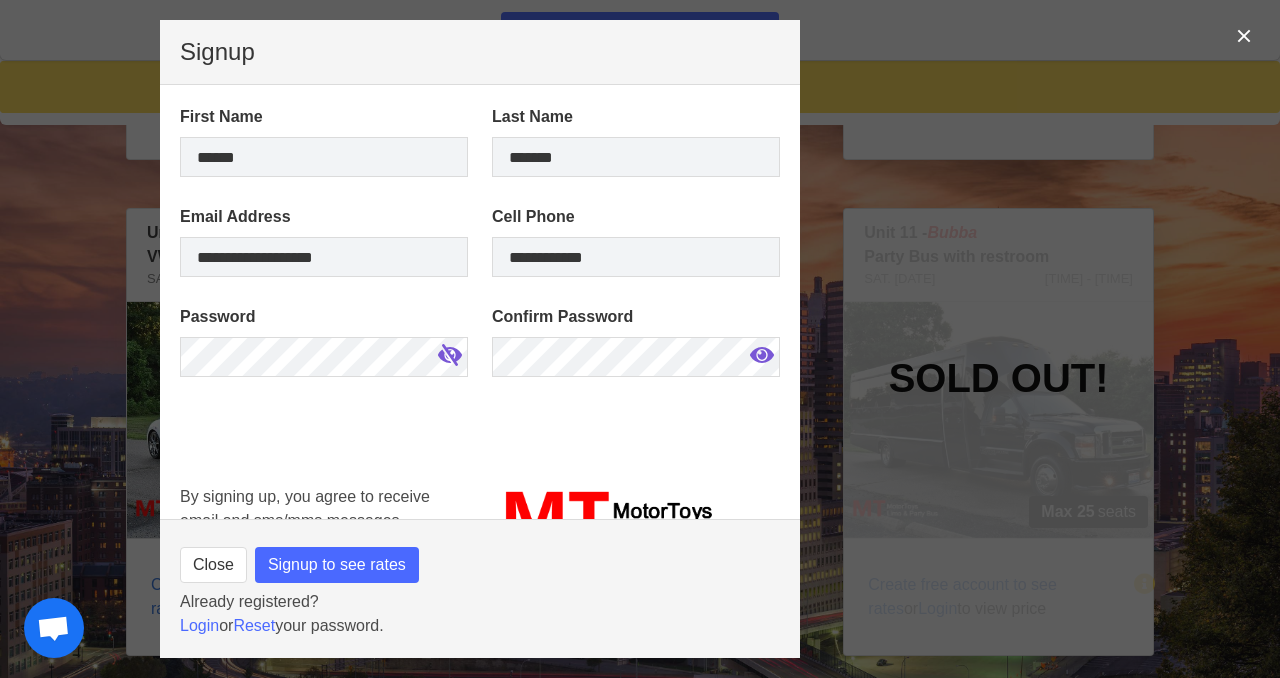 scroll, scrollTop: 52, scrollLeft: 0, axis: vertical 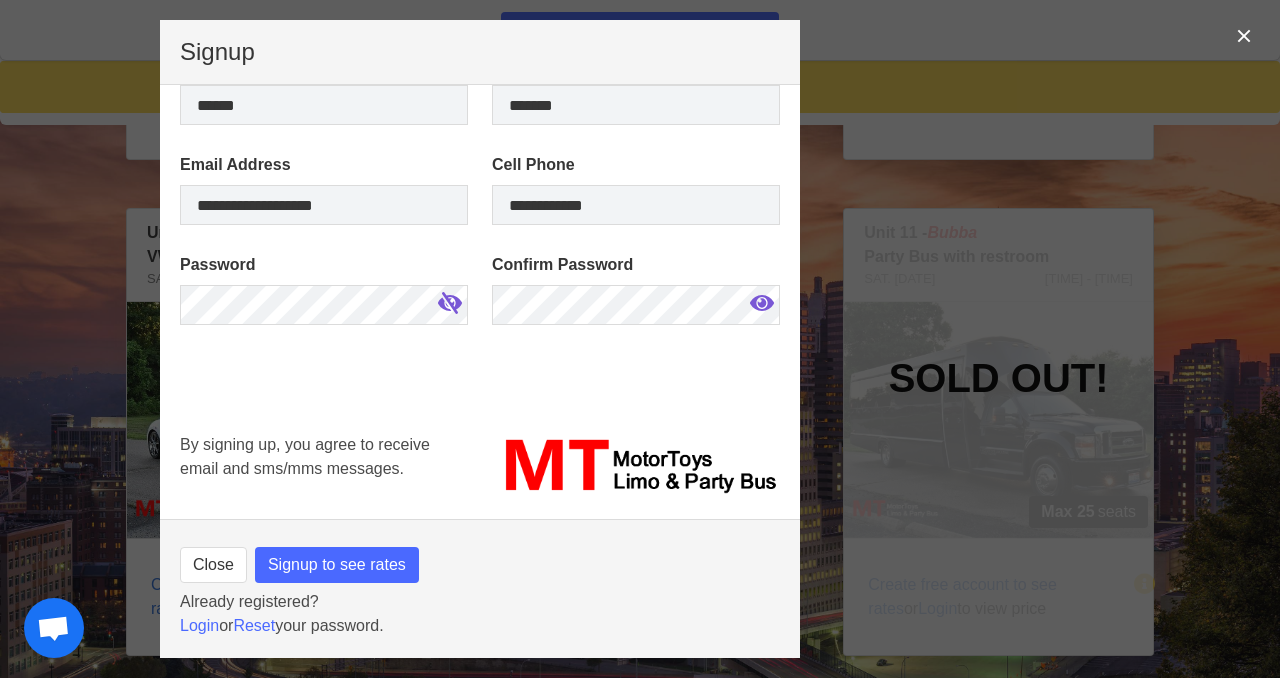 click at bounding box center [762, 303] 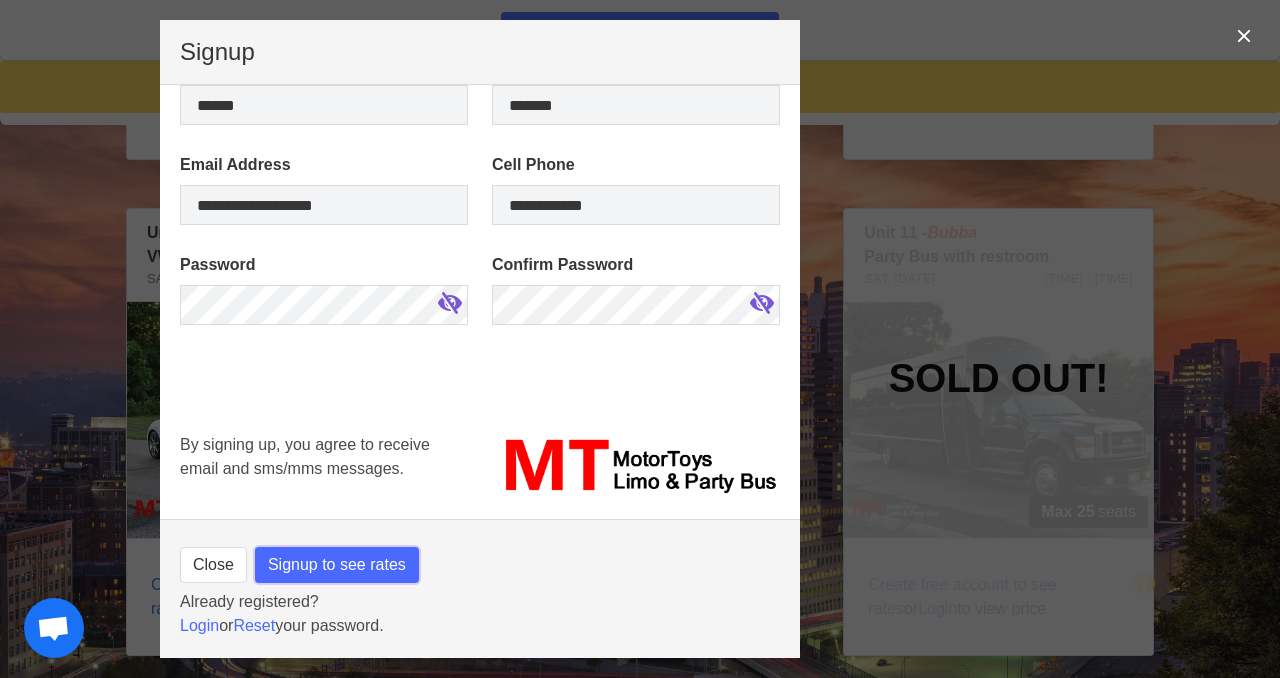 click on "Signup to see rates" at bounding box center (337, 565) 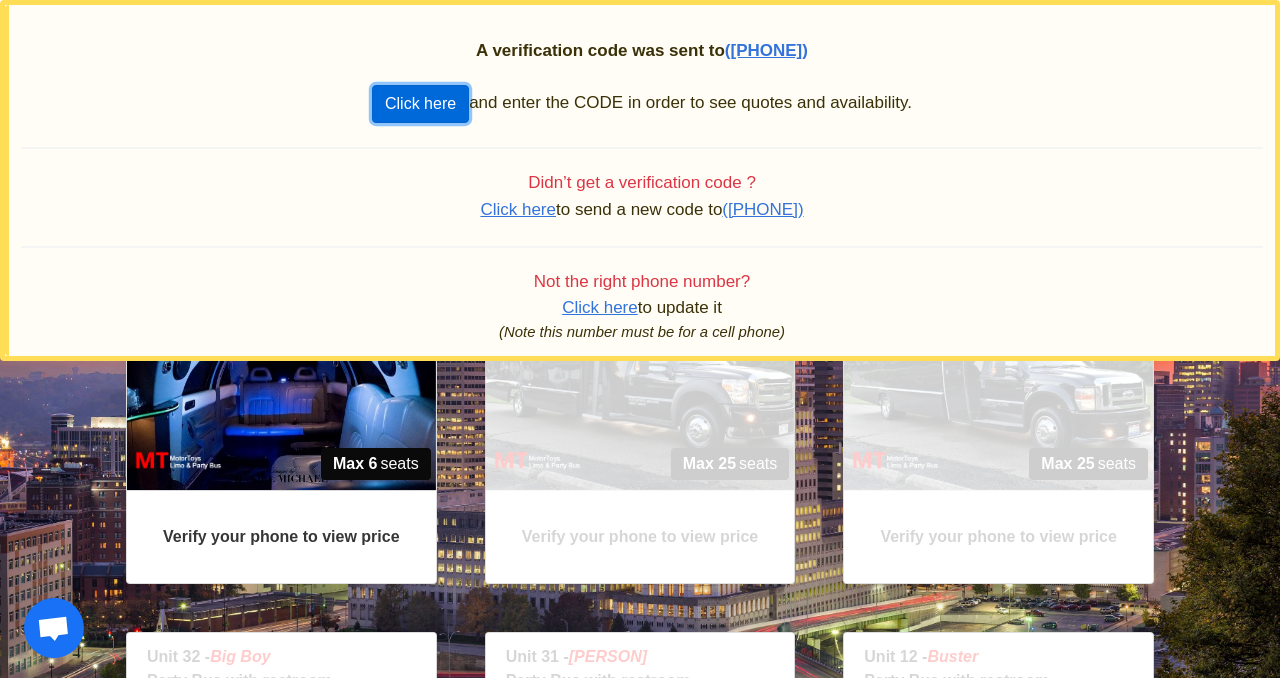 click on "Click here" at bounding box center (420, 104) 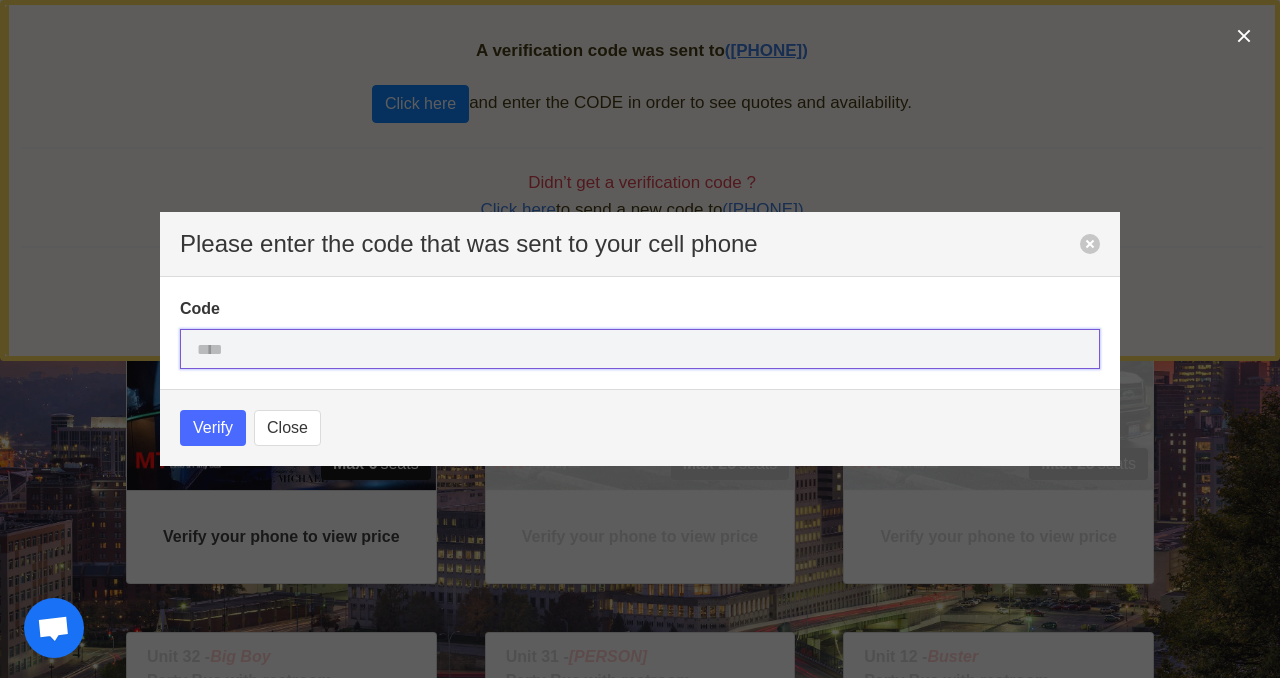 click at bounding box center [640, 349] 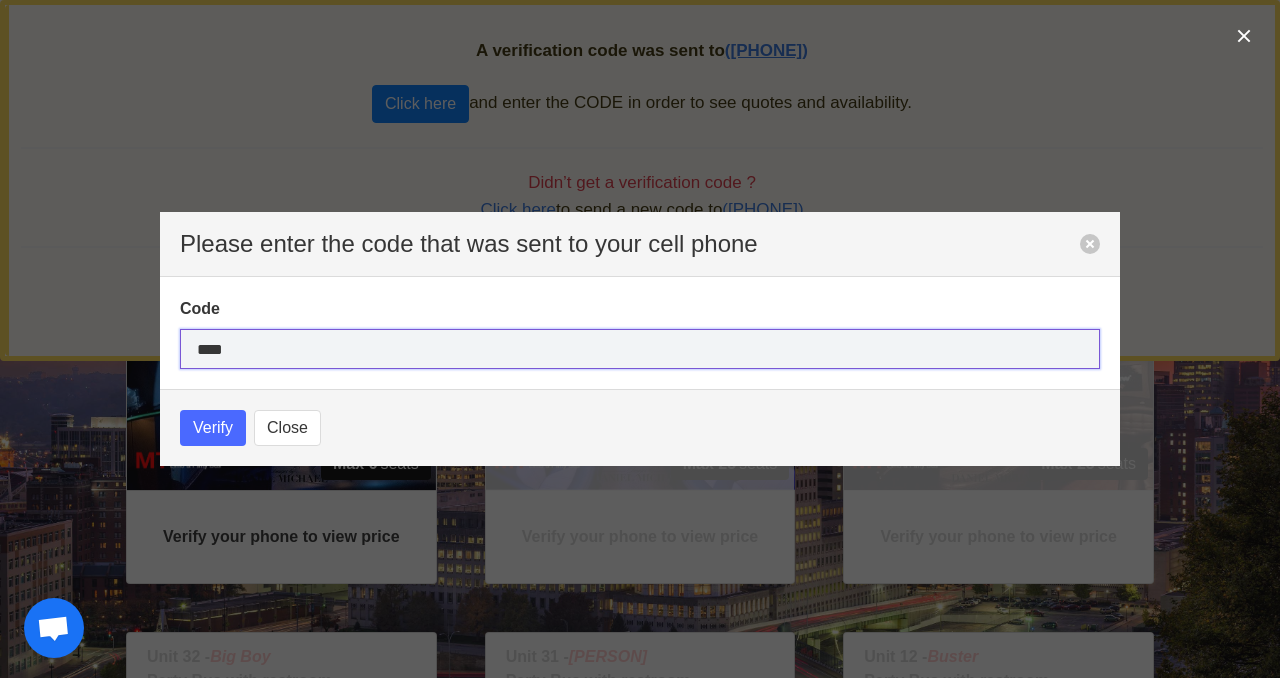 type on "****" 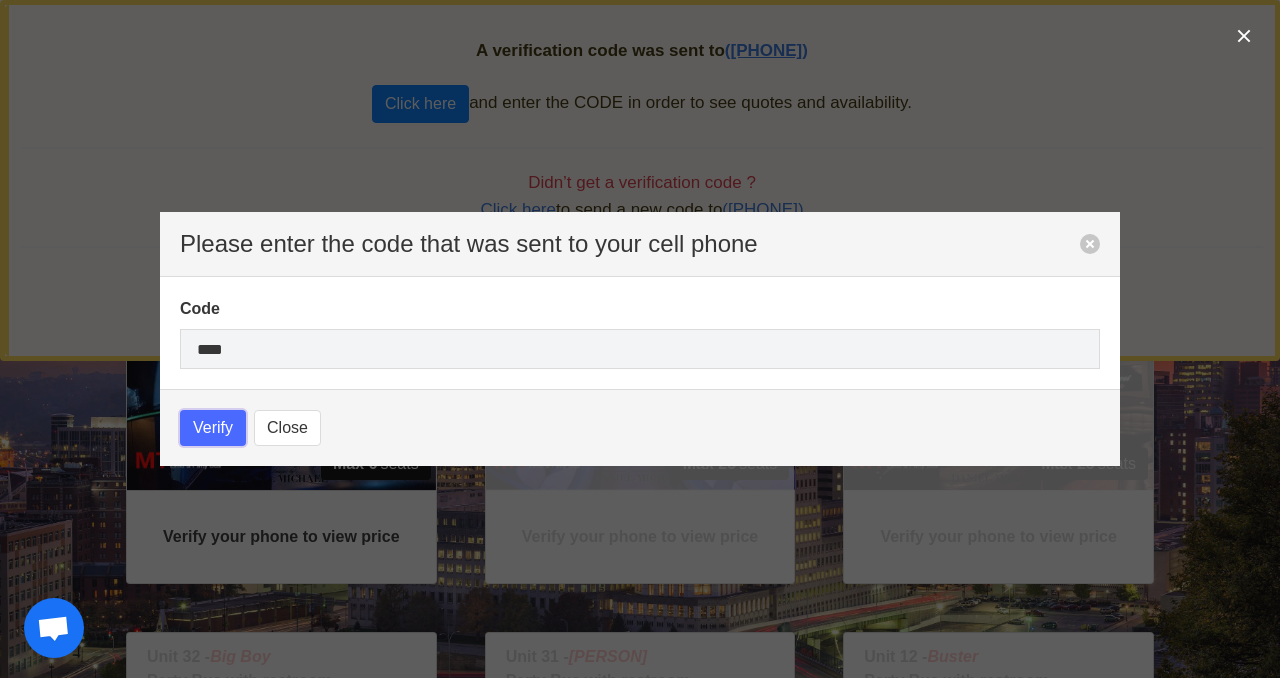 click on "Verify" at bounding box center (213, 428) 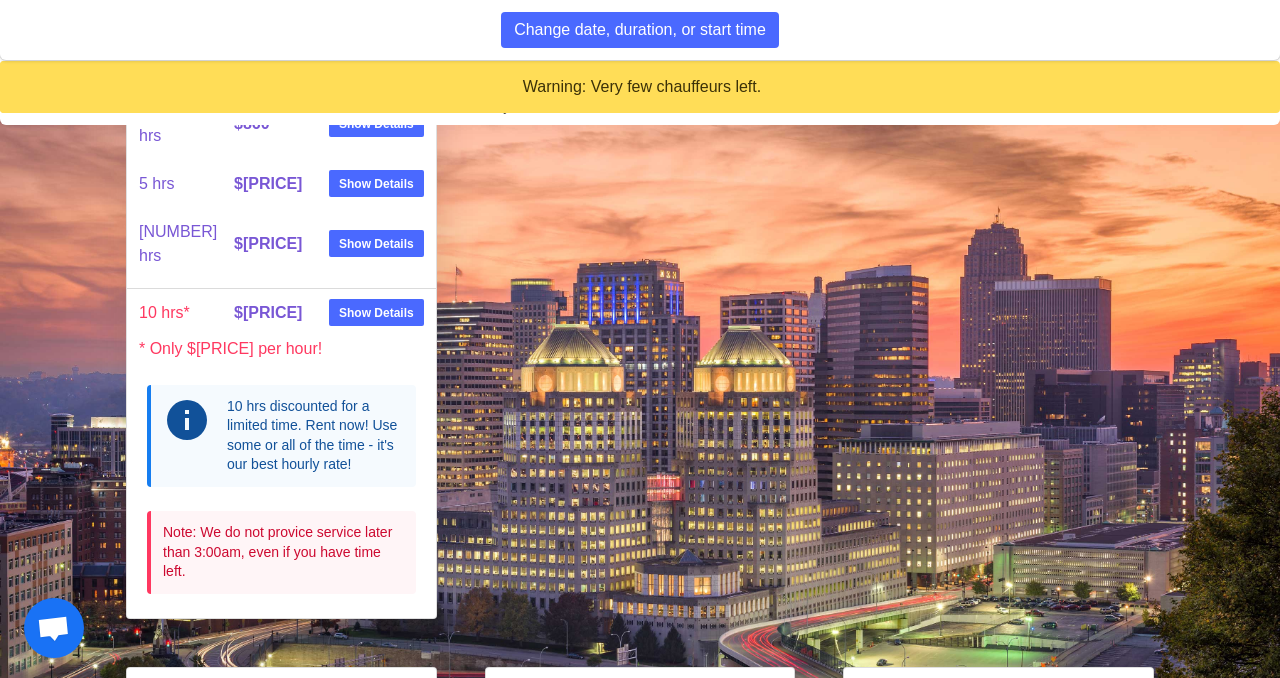 scroll, scrollTop: 2678, scrollLeft: 0, axis: vertical 